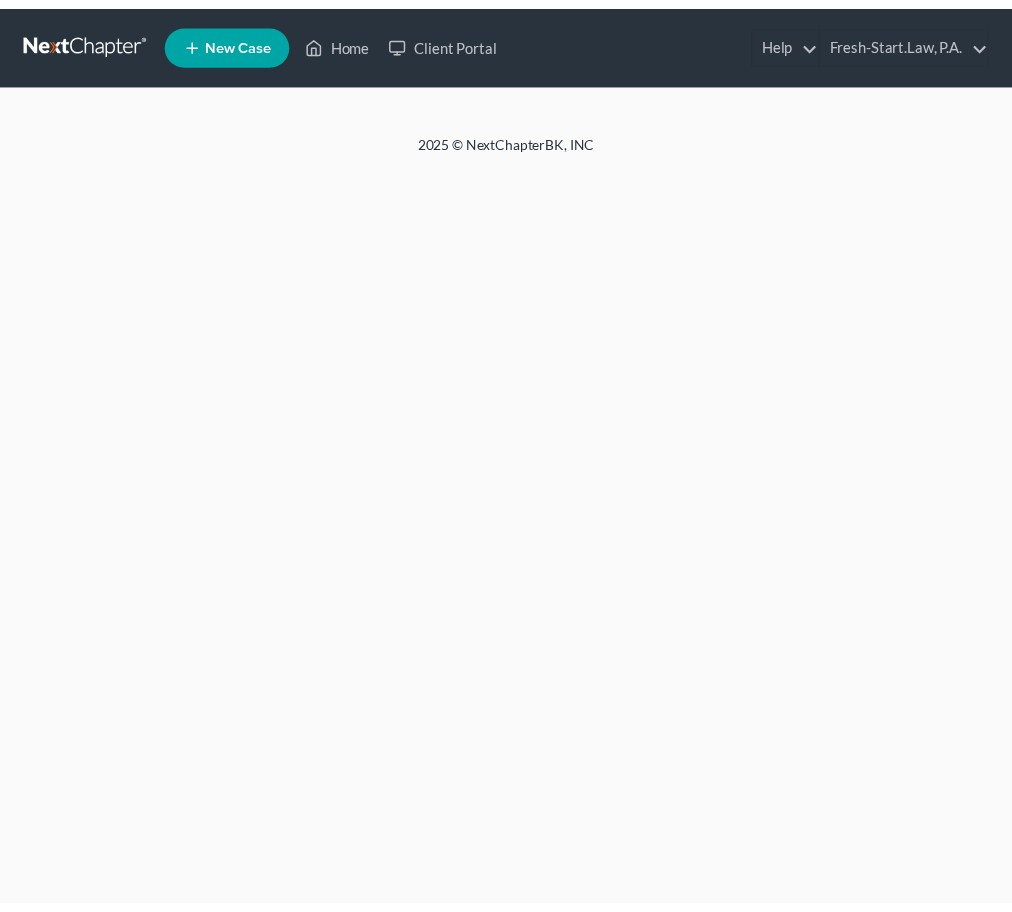 scroll, scrollTop: 0, scrollLeft: 0, axis: both 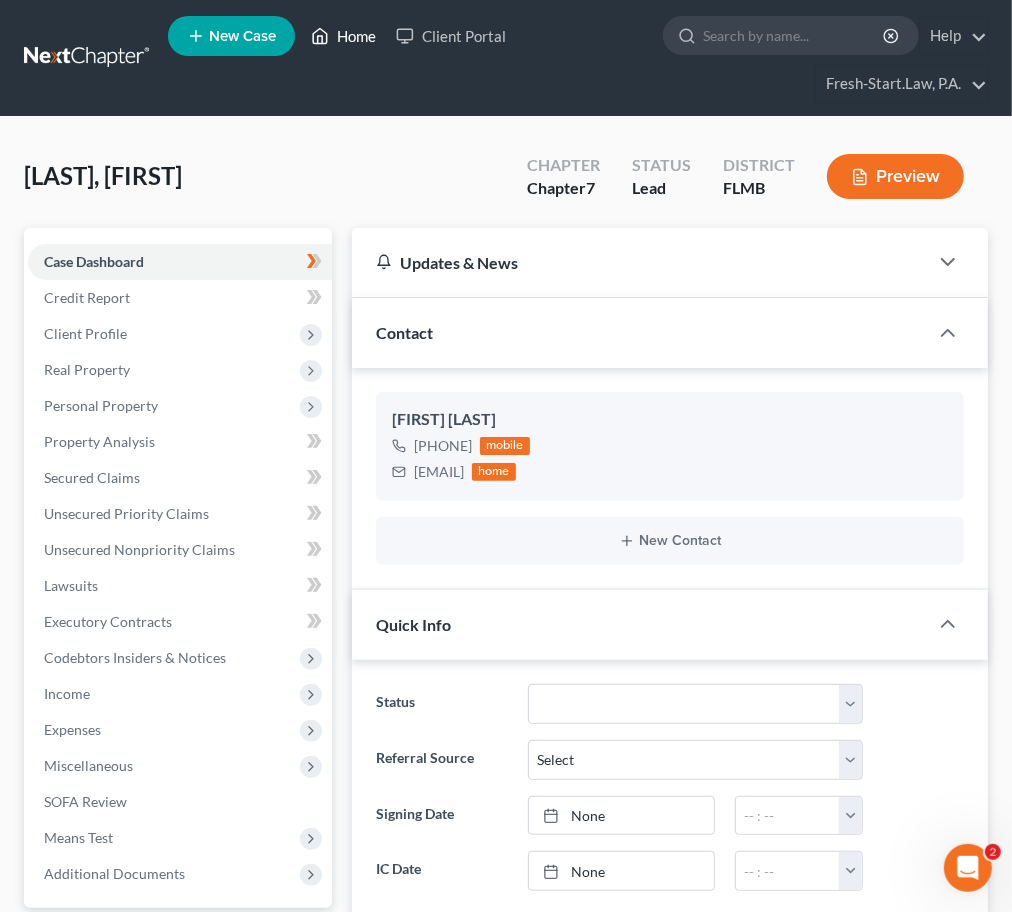 click on "Home" at bounding box center [343, 36] 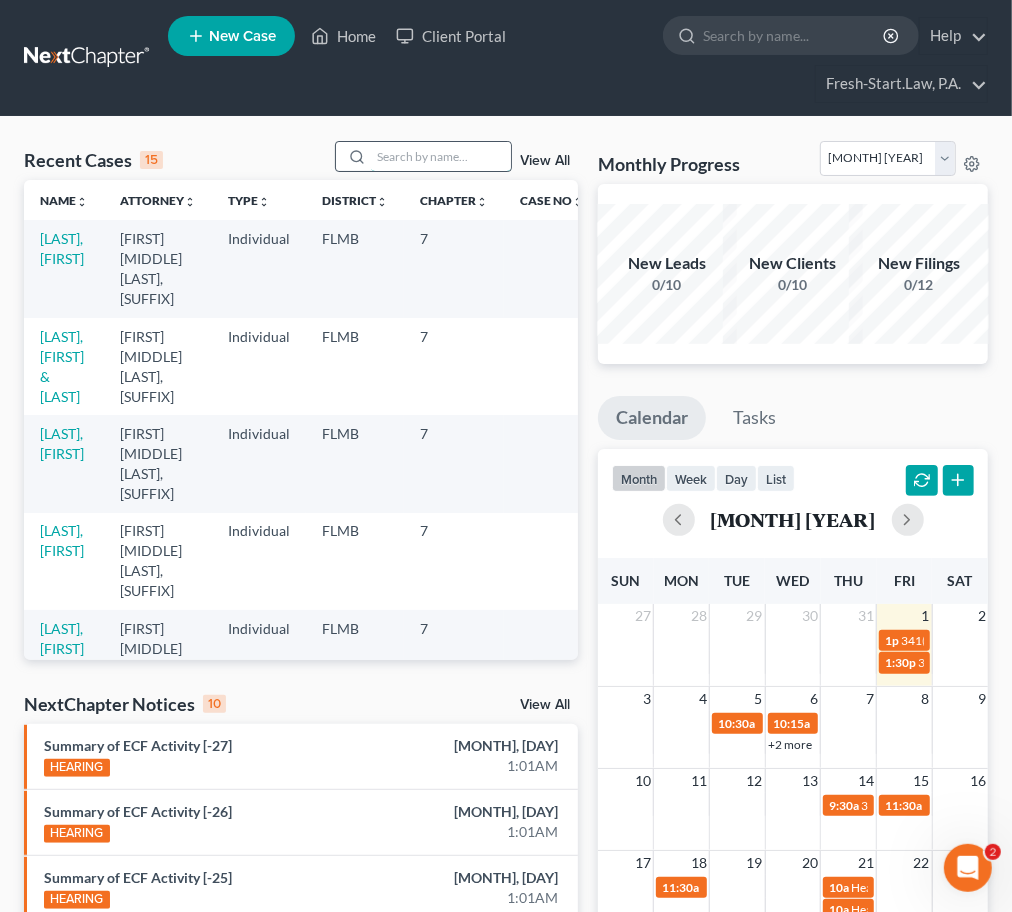 click at bounding box center [441, 156] 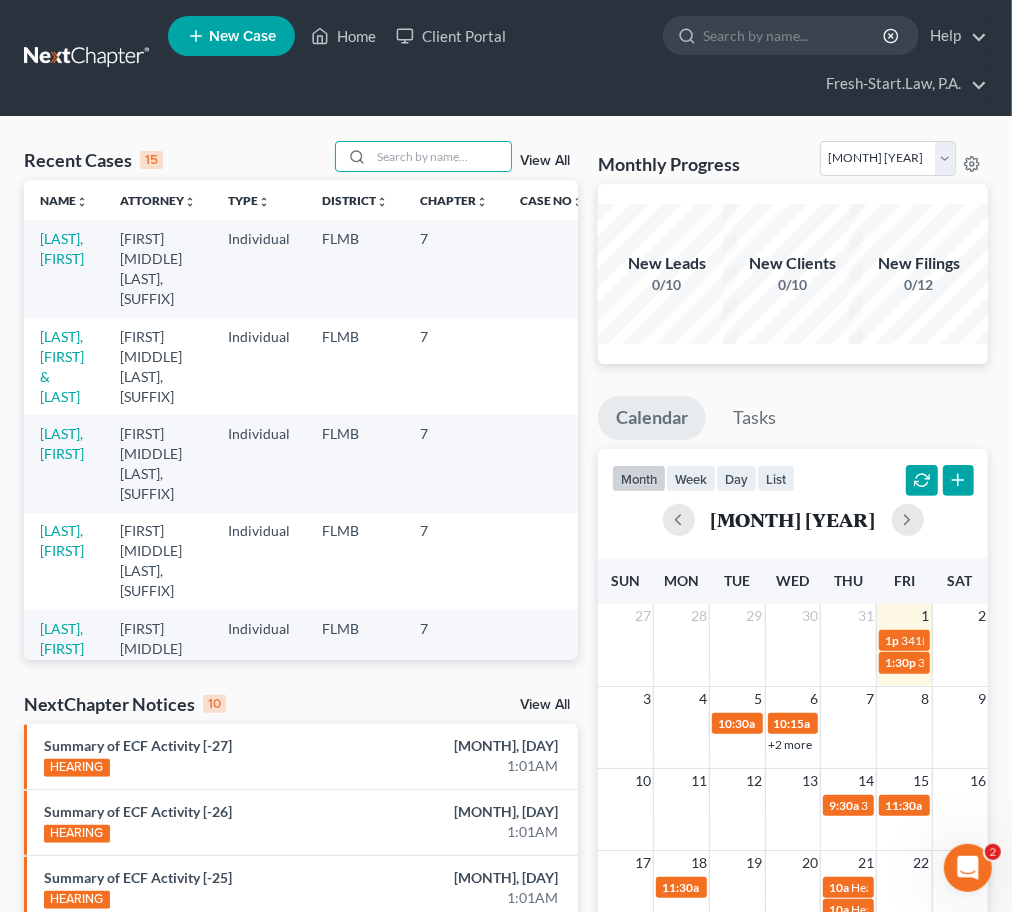 click on "View All" at bounding box center (545, 161) 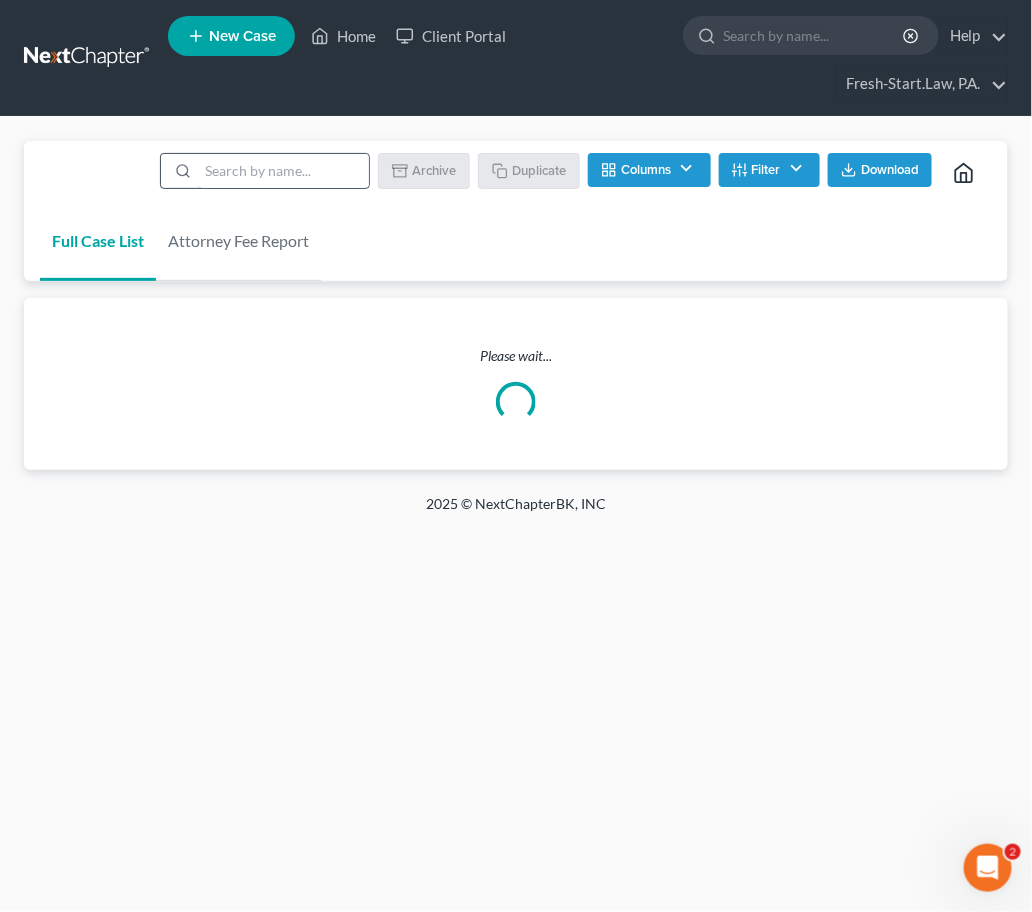 click at bounding box center [283, 171] 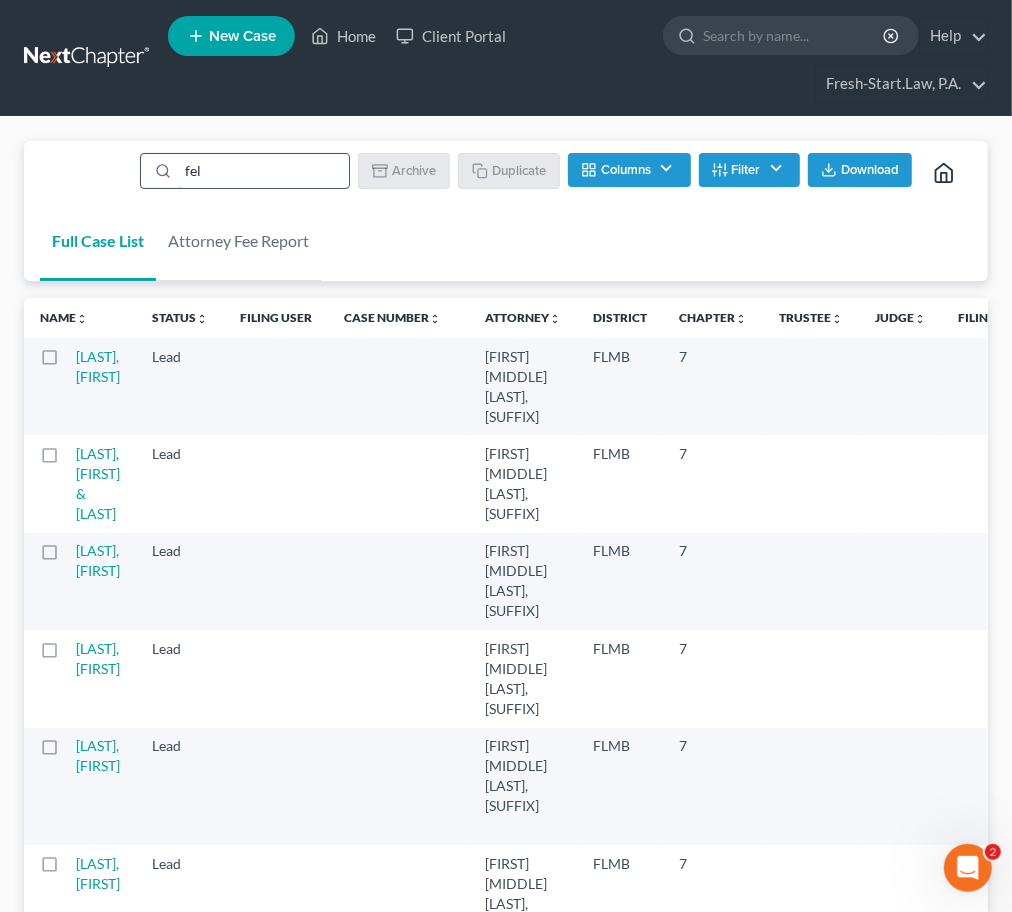 type on "felt" 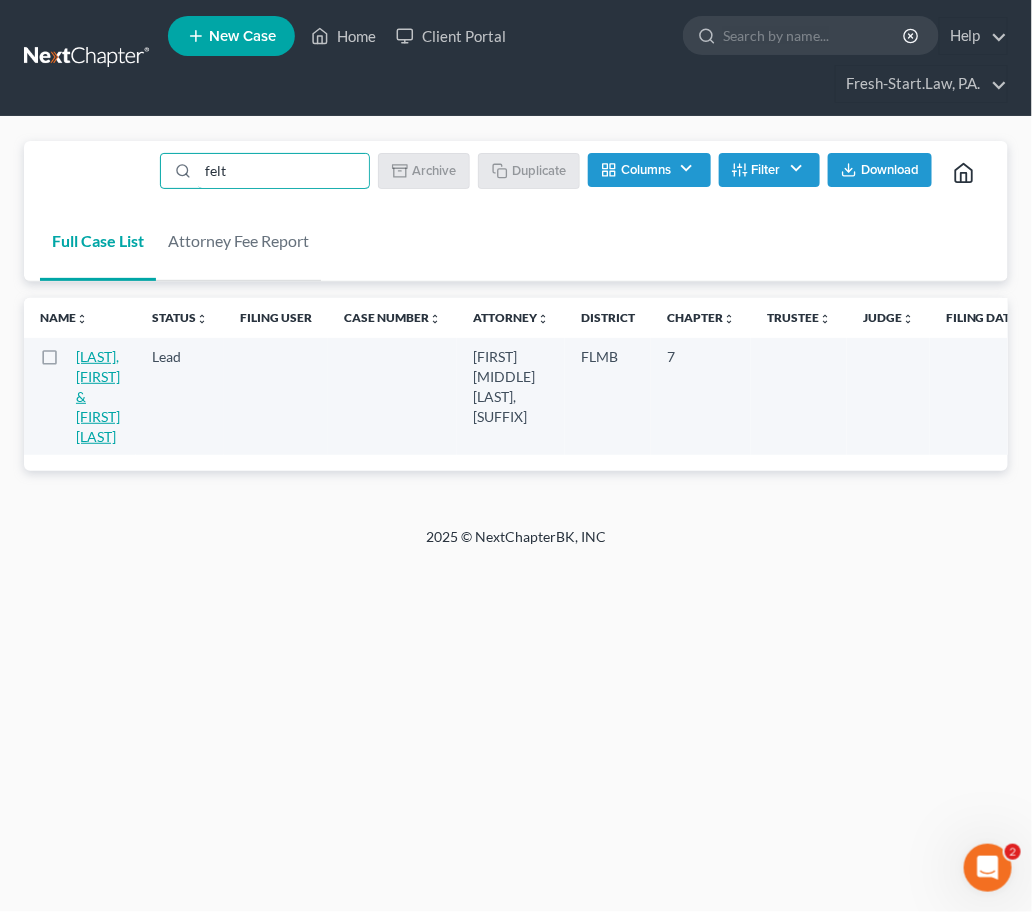 click on "[LAST], [FIRST] & [FIRST] [LAST]" at bounding box center [98, 396] 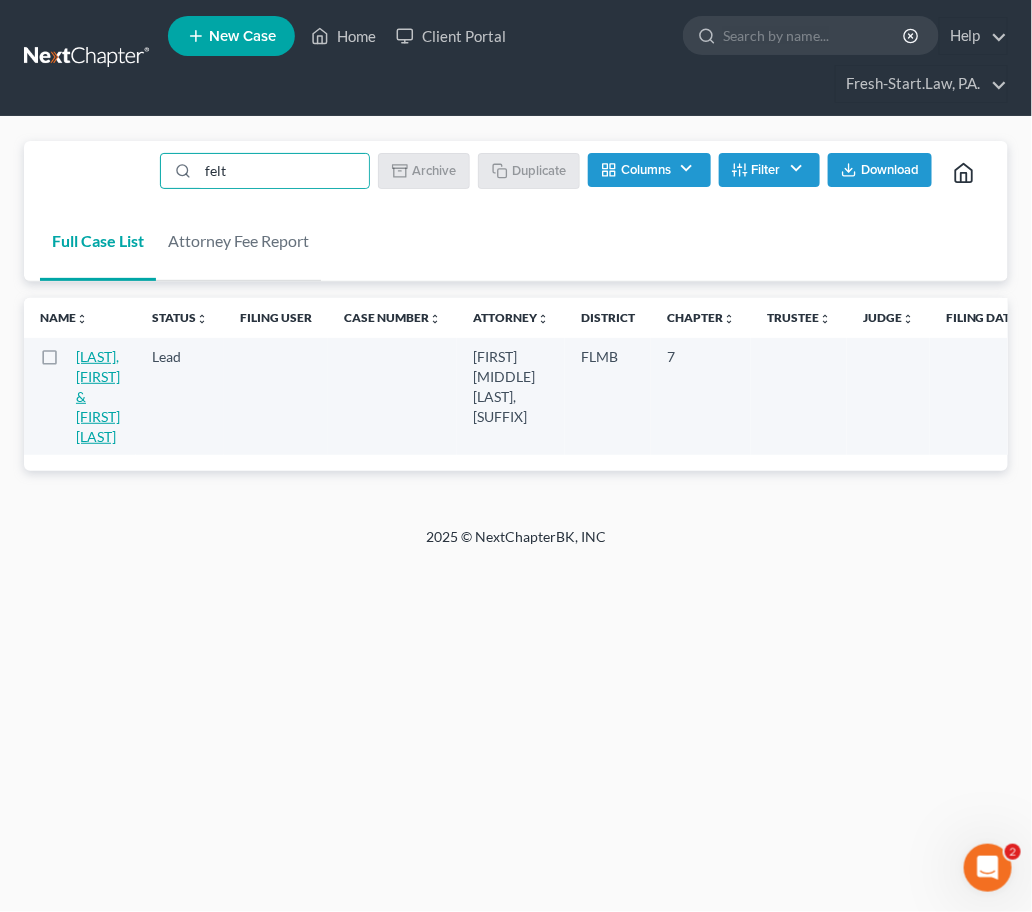 select on "4" 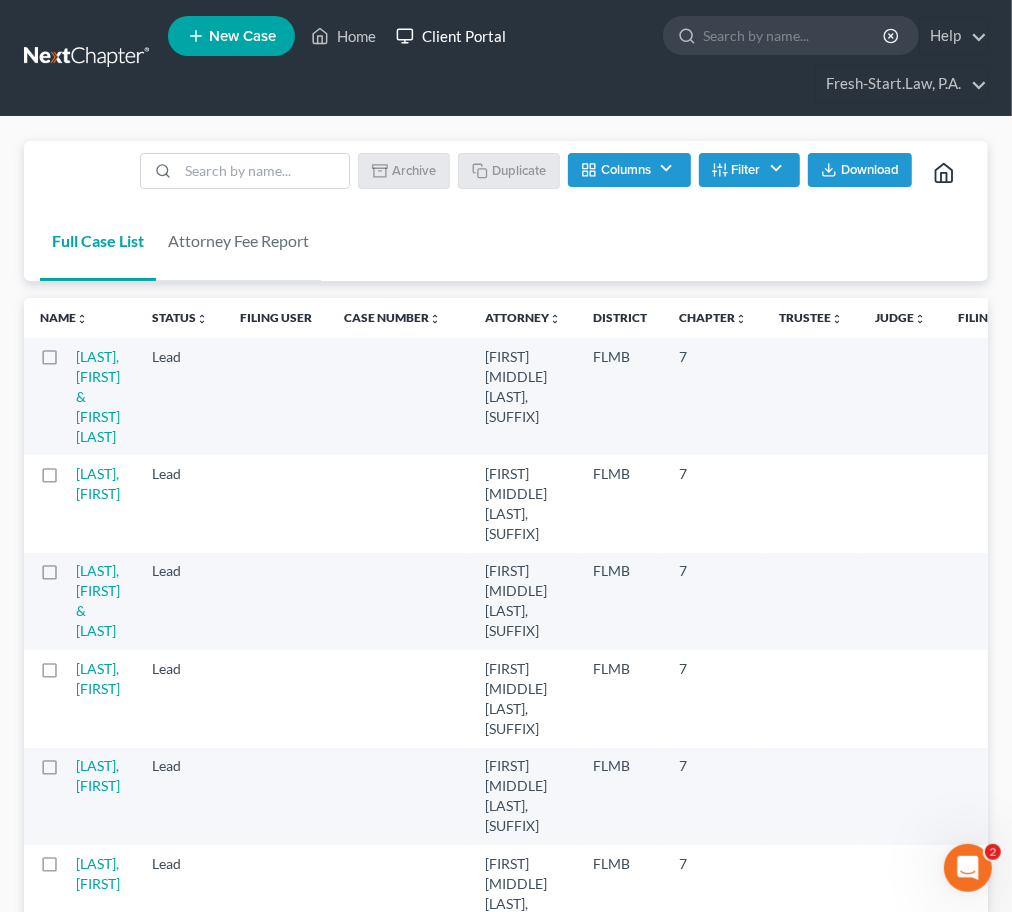 click on "Client Portal" at bounding box center [451, 36] 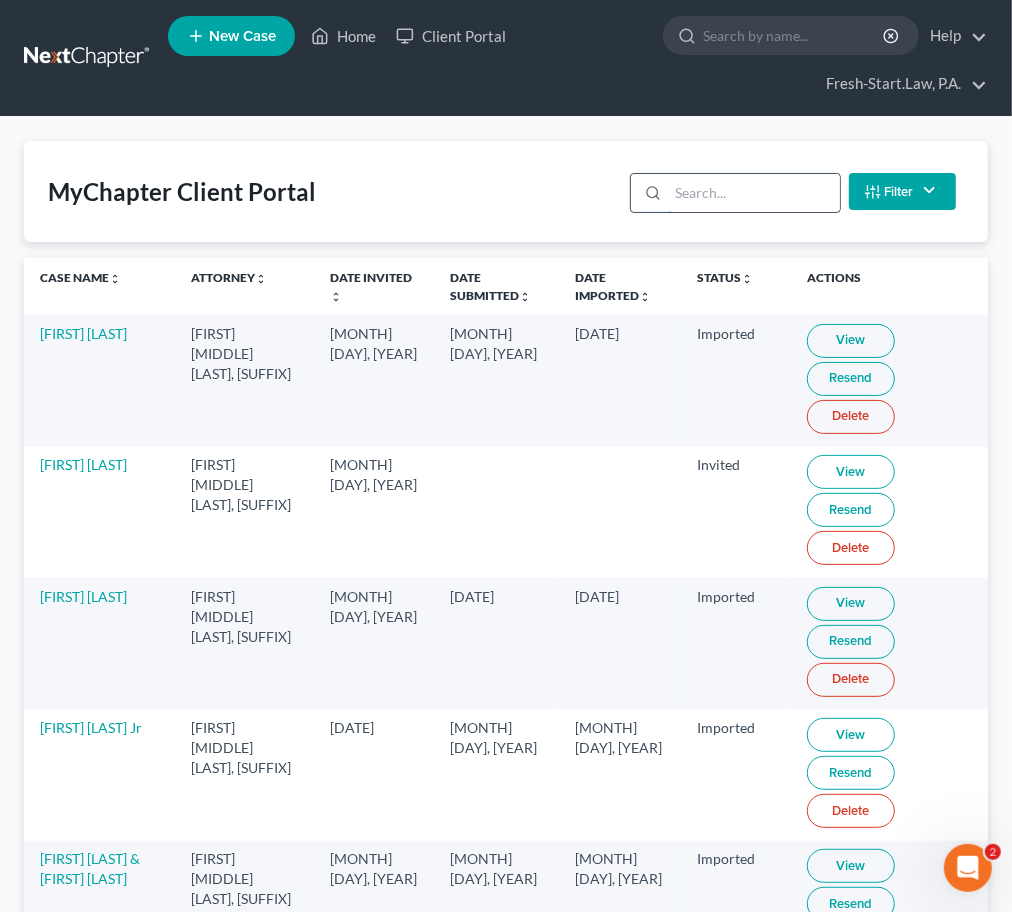 click at bounding box center (753, 193) 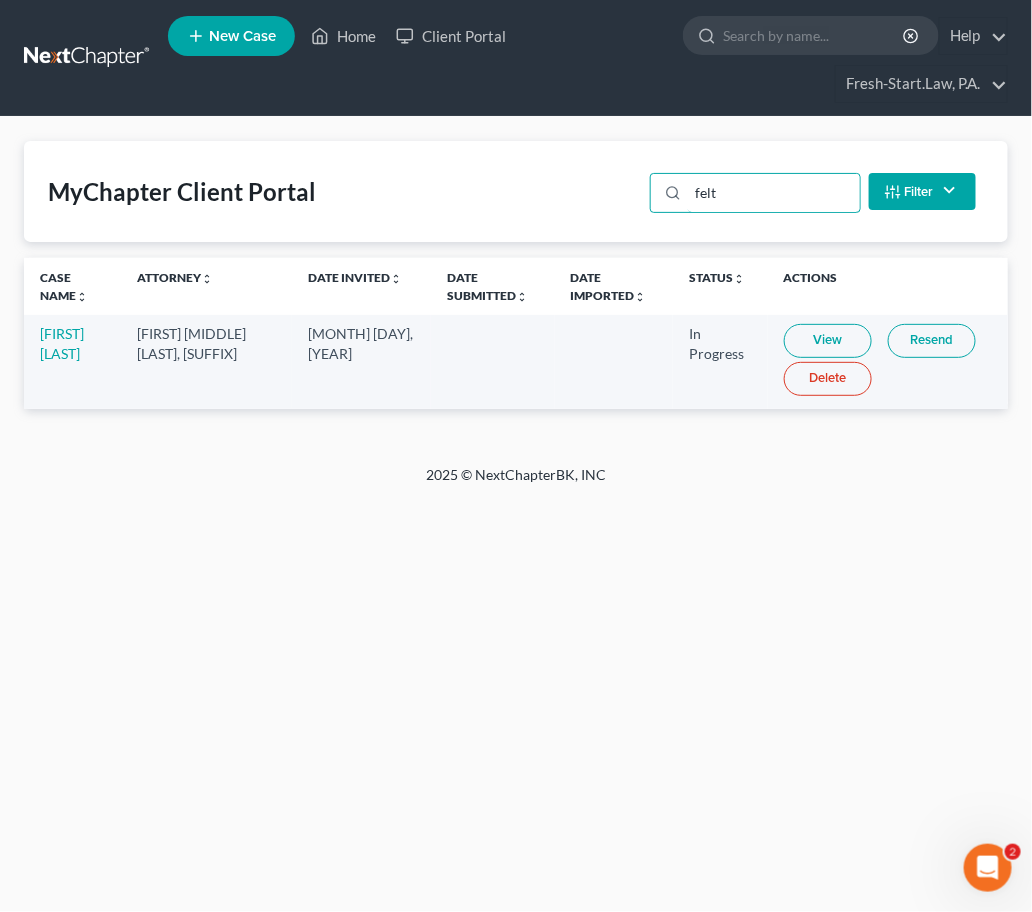type on "felt" 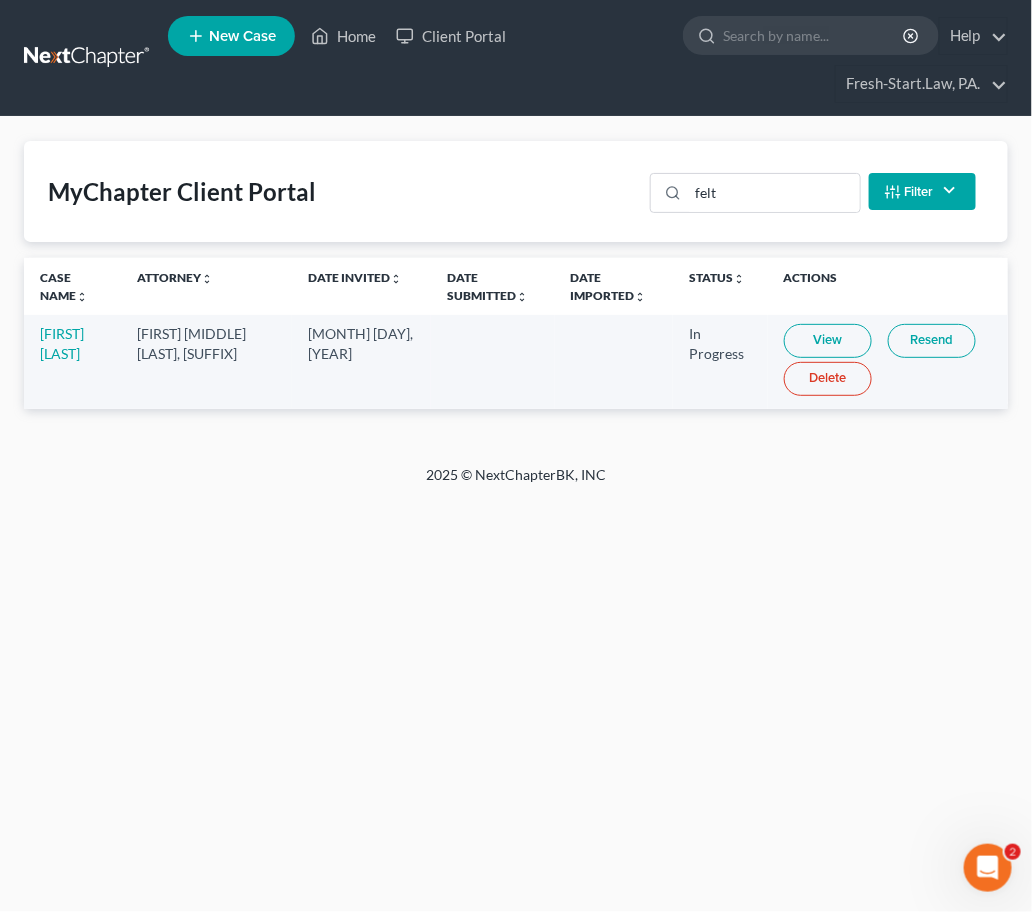 click on "View" at bounding box center (828, 341) 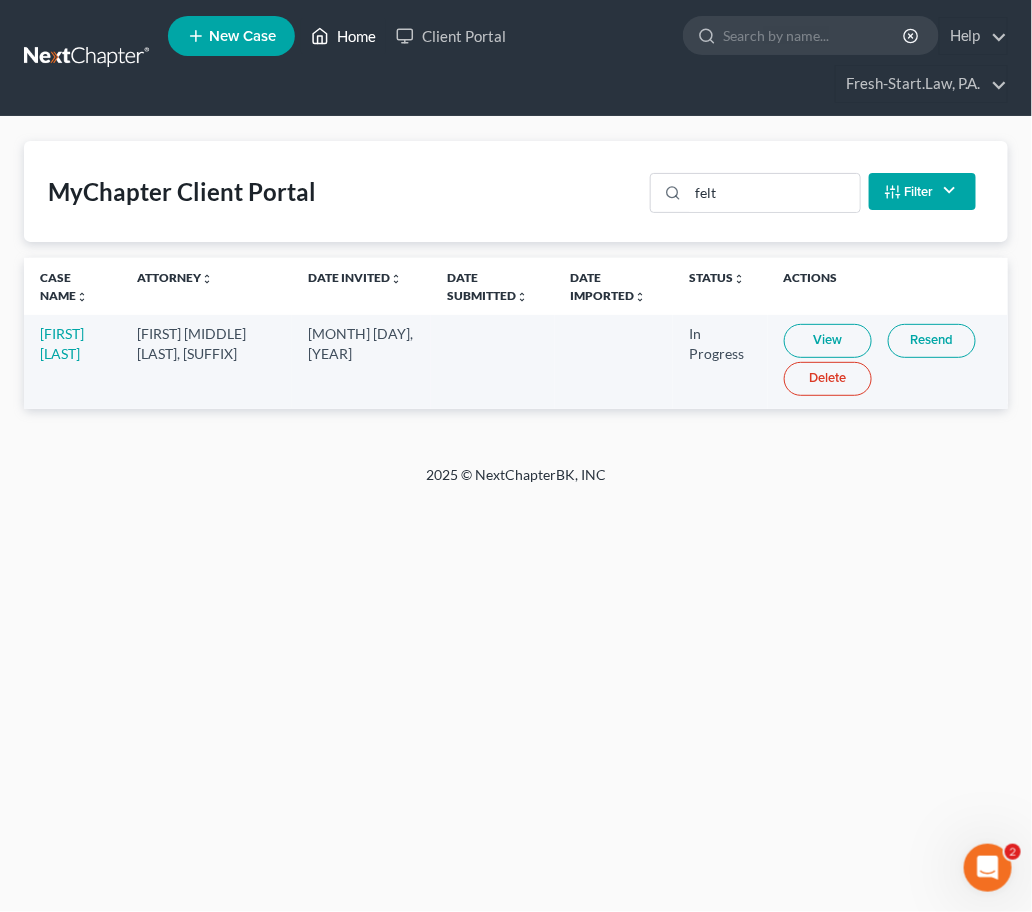 click on "Home" at bounding box center (343, 36) 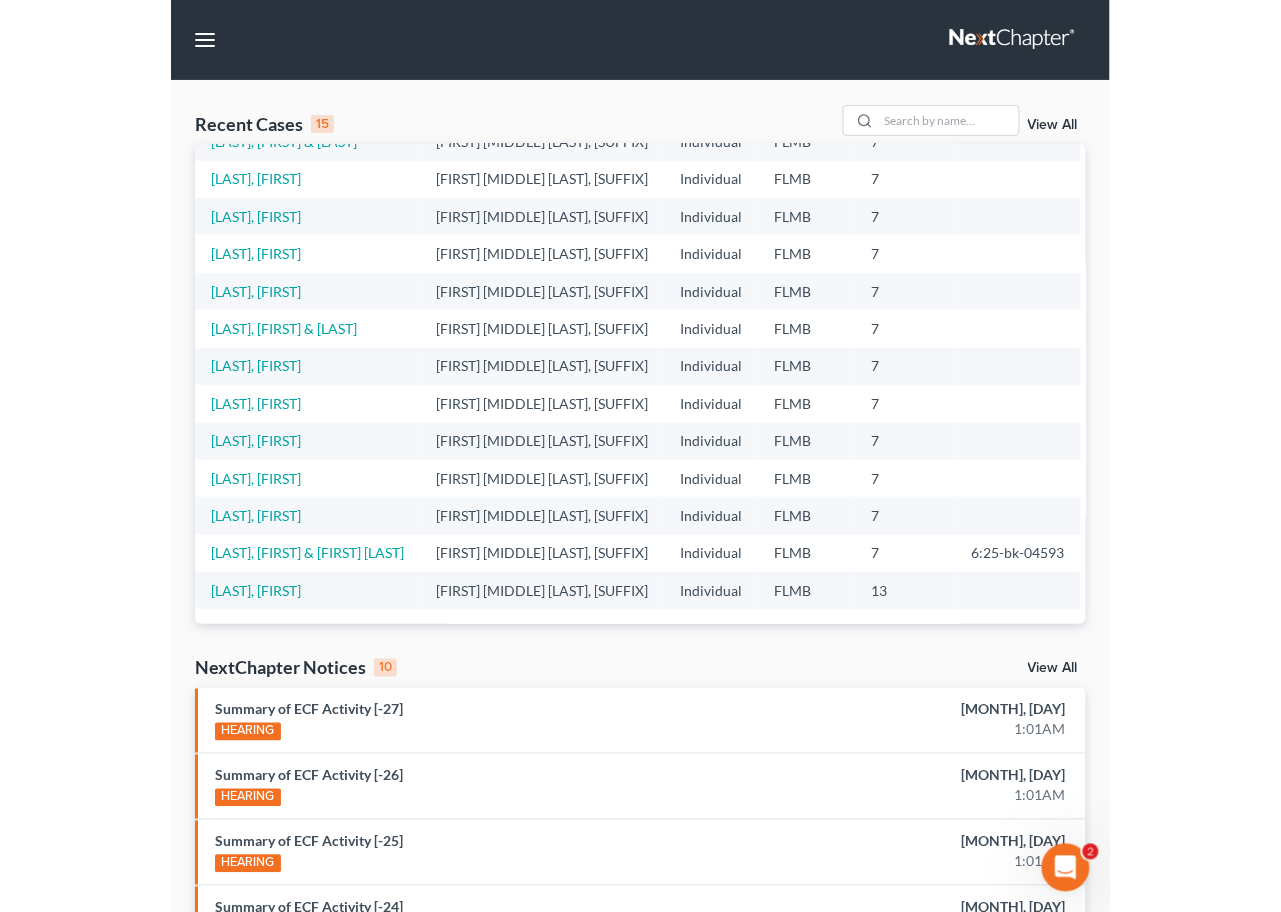 scroll, scrollTop: 0, scrollLeft: 0, axis: both 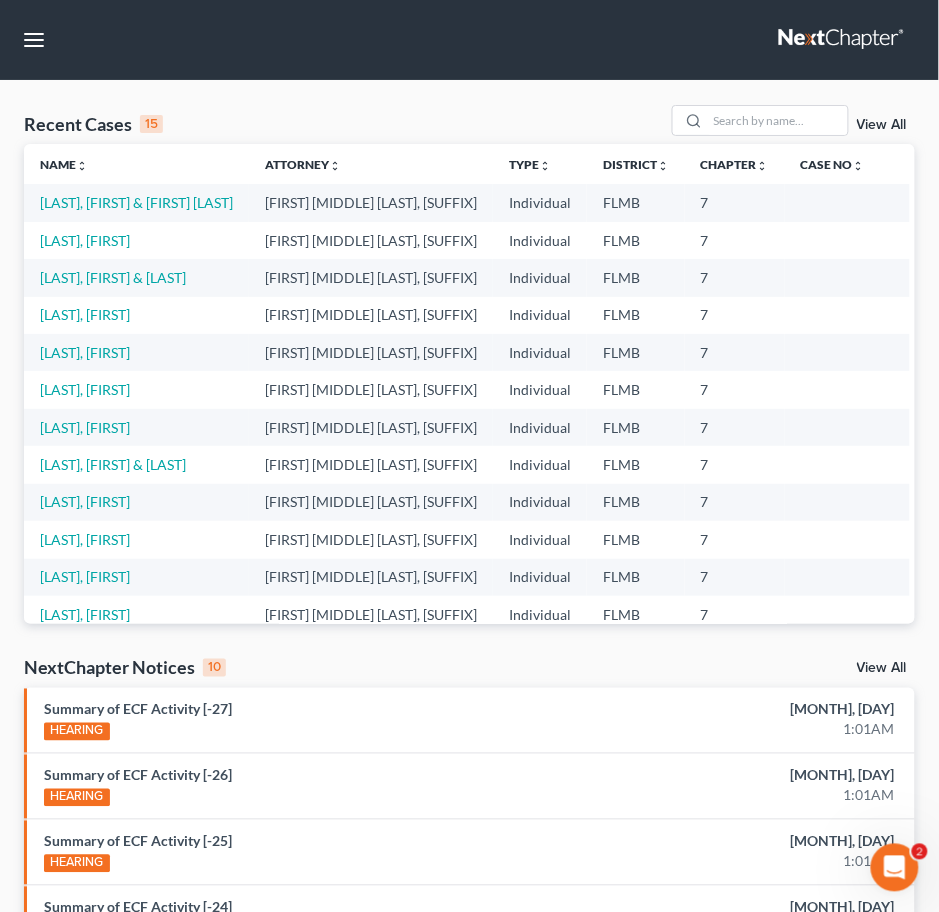 click on "View All" at bounding box center [882, 125] 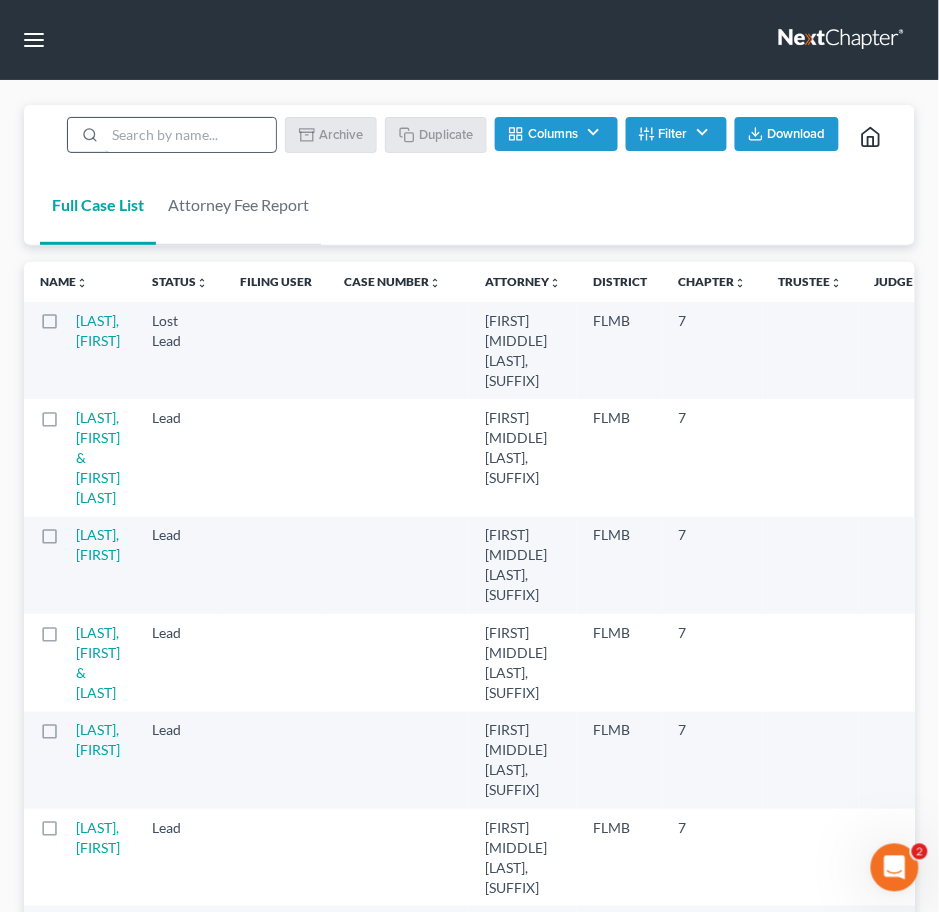click at bounding box center (190, 135) 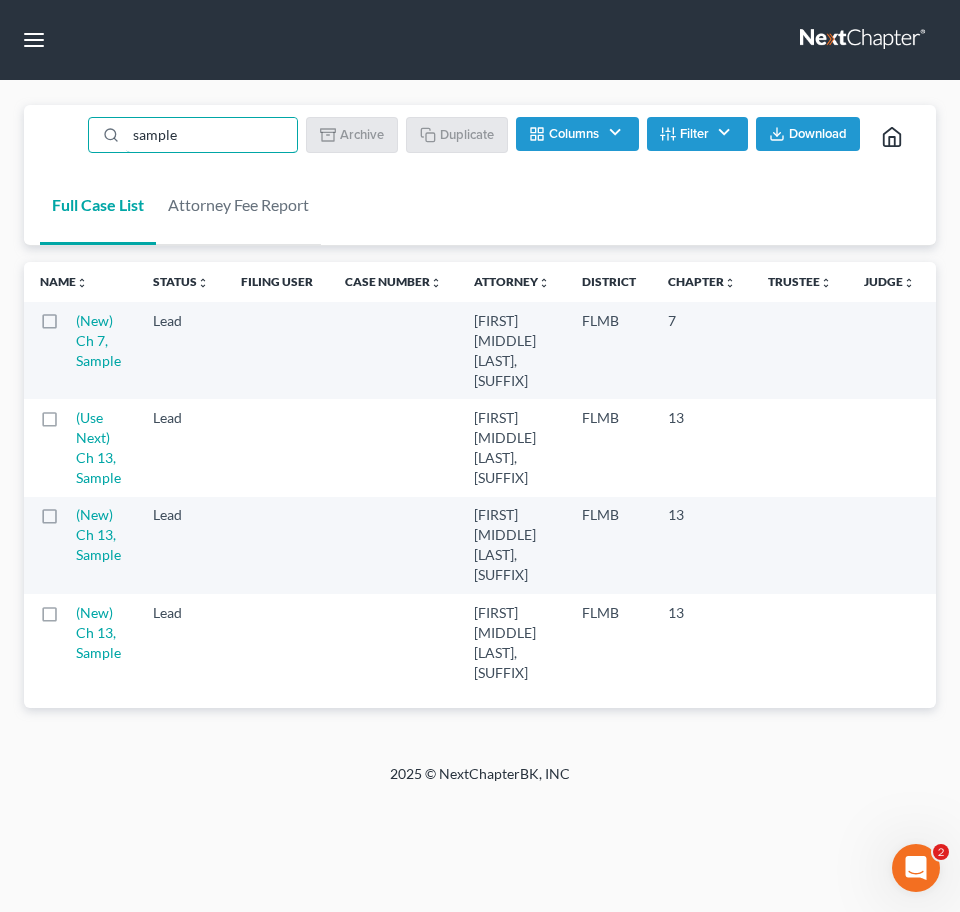 click at bounding box center [68, 326] 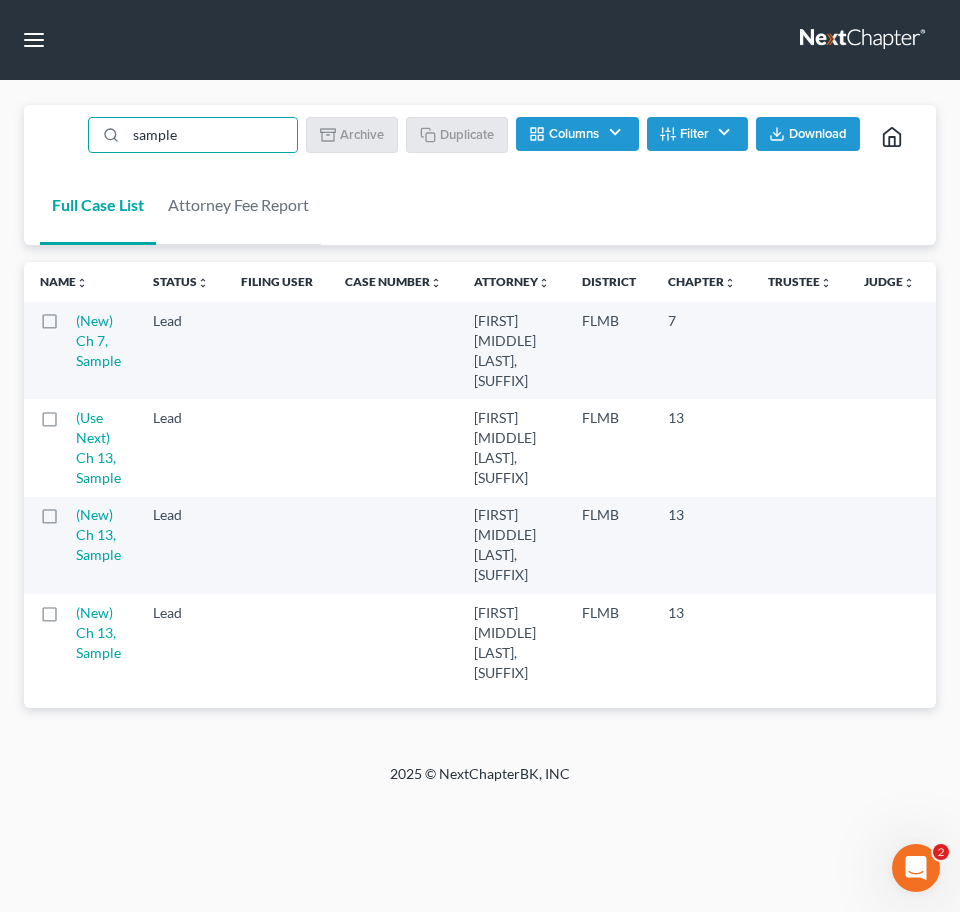 click at bounding box center [82, 317] 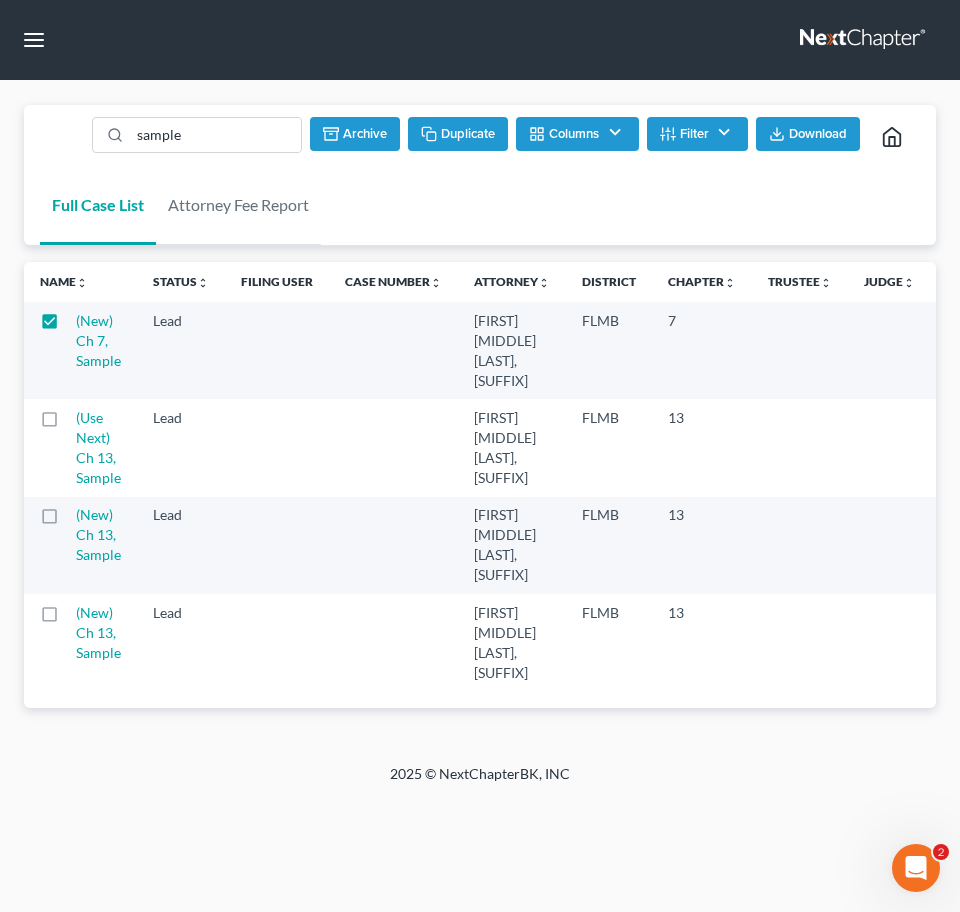 click on "Duplicate" at bounding box center (458, 134) 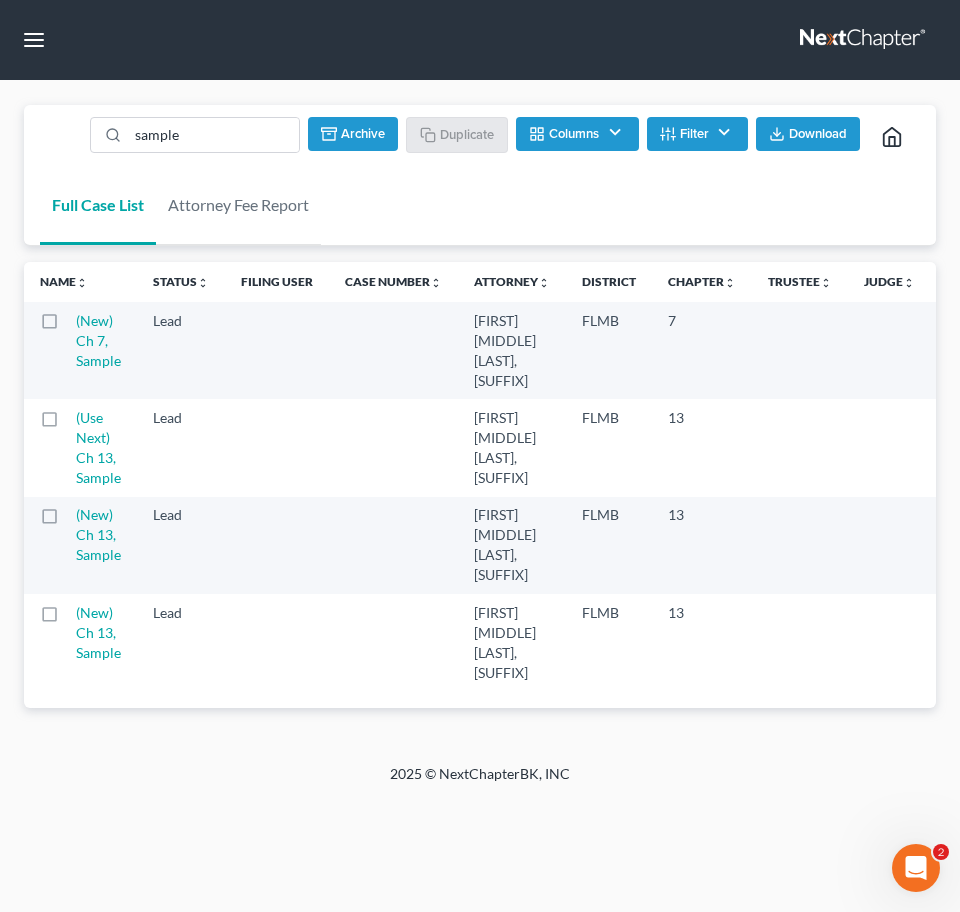 checkbox on "false" 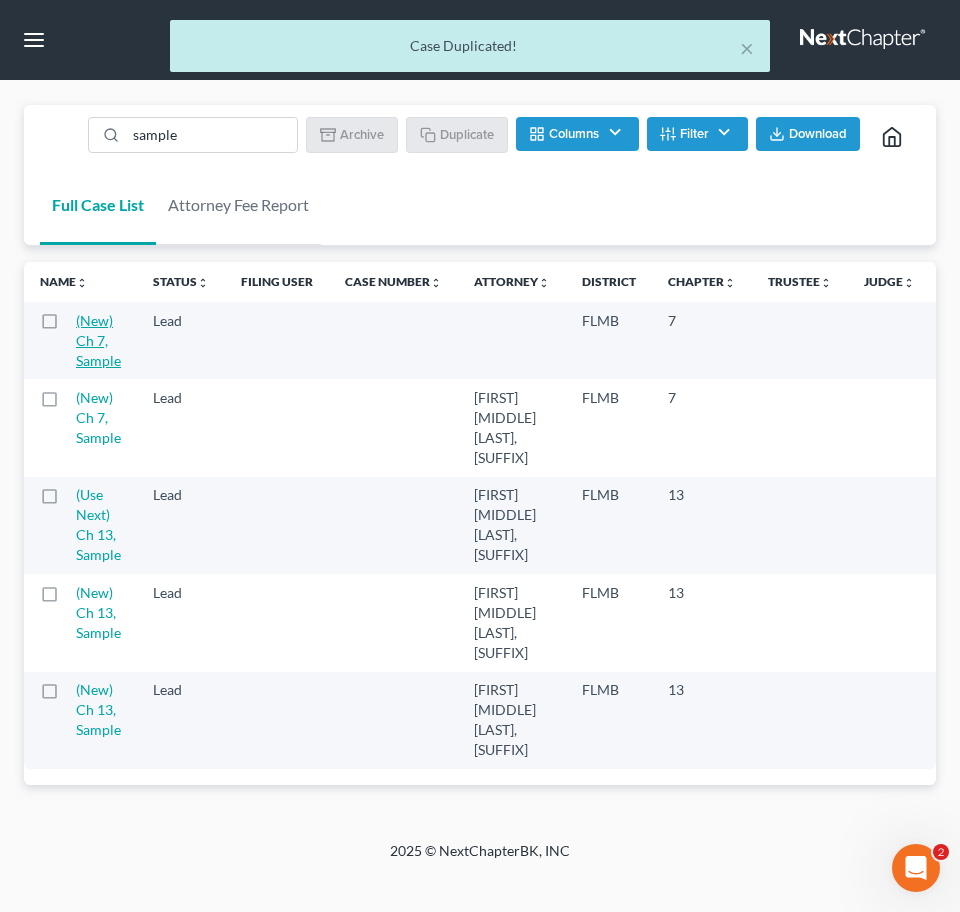 click on "(New) Ch 7, Sample" at bounding box center [98, 340] 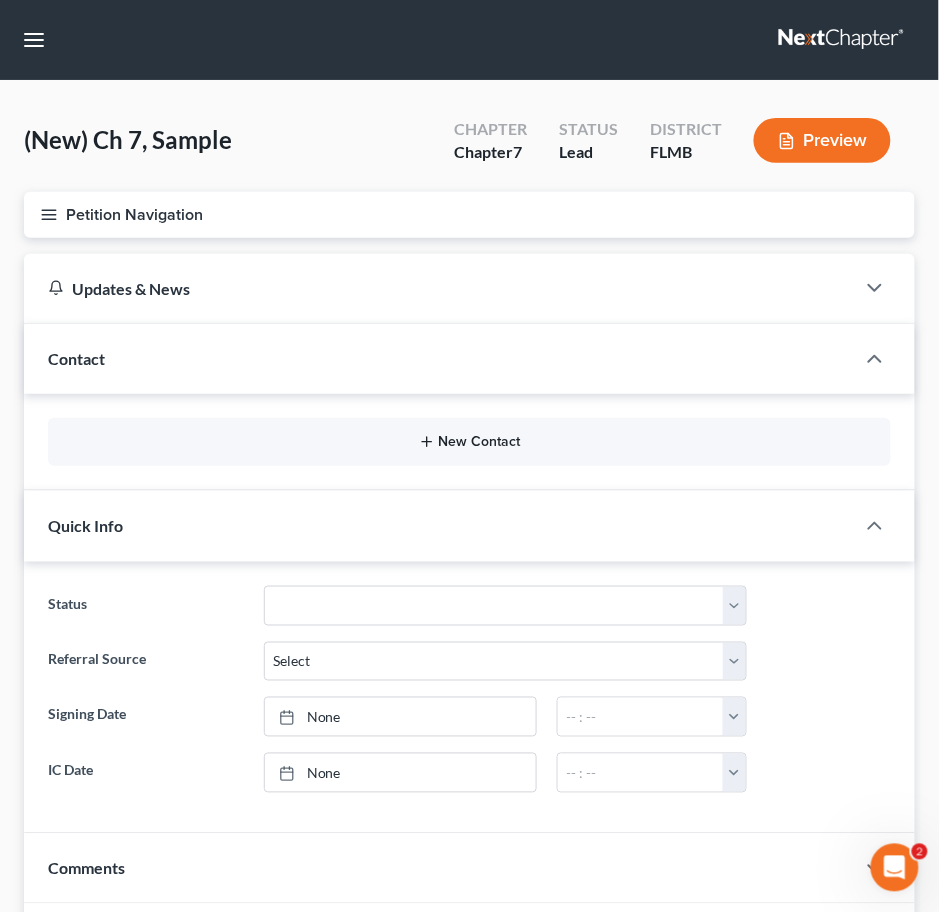 click on "New Contact" at bounding box center [469, 442] 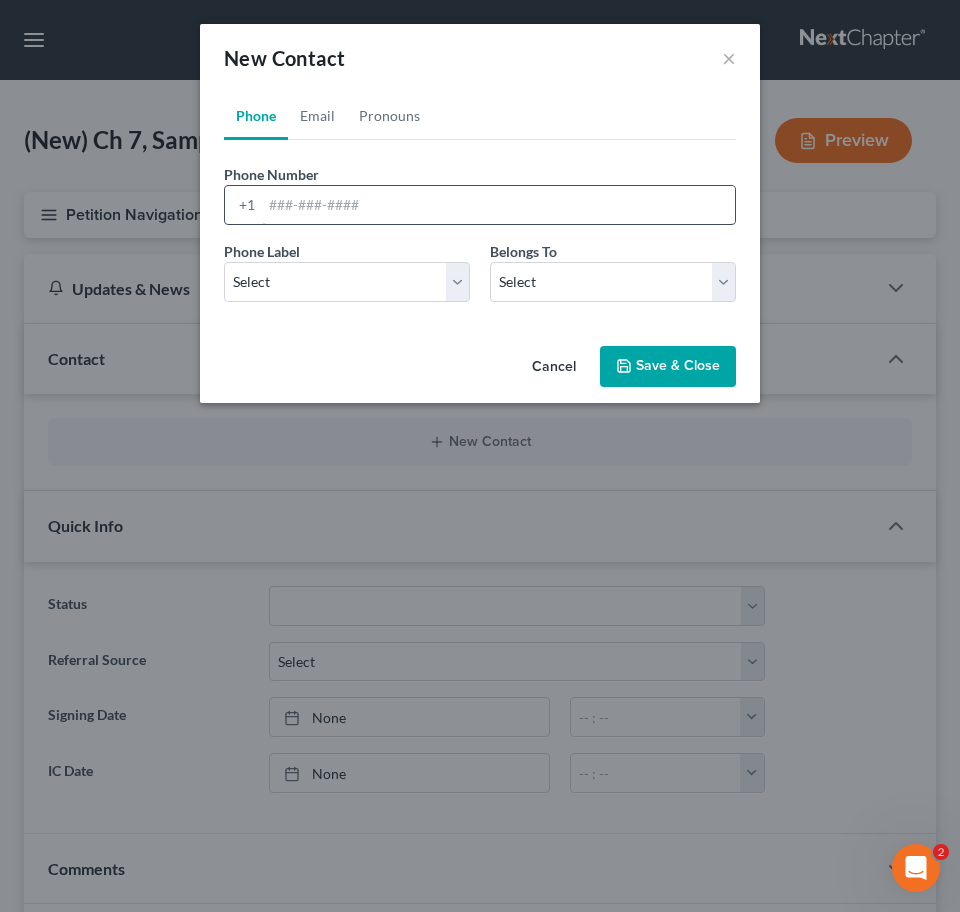 click at bounding box center [498, 205] 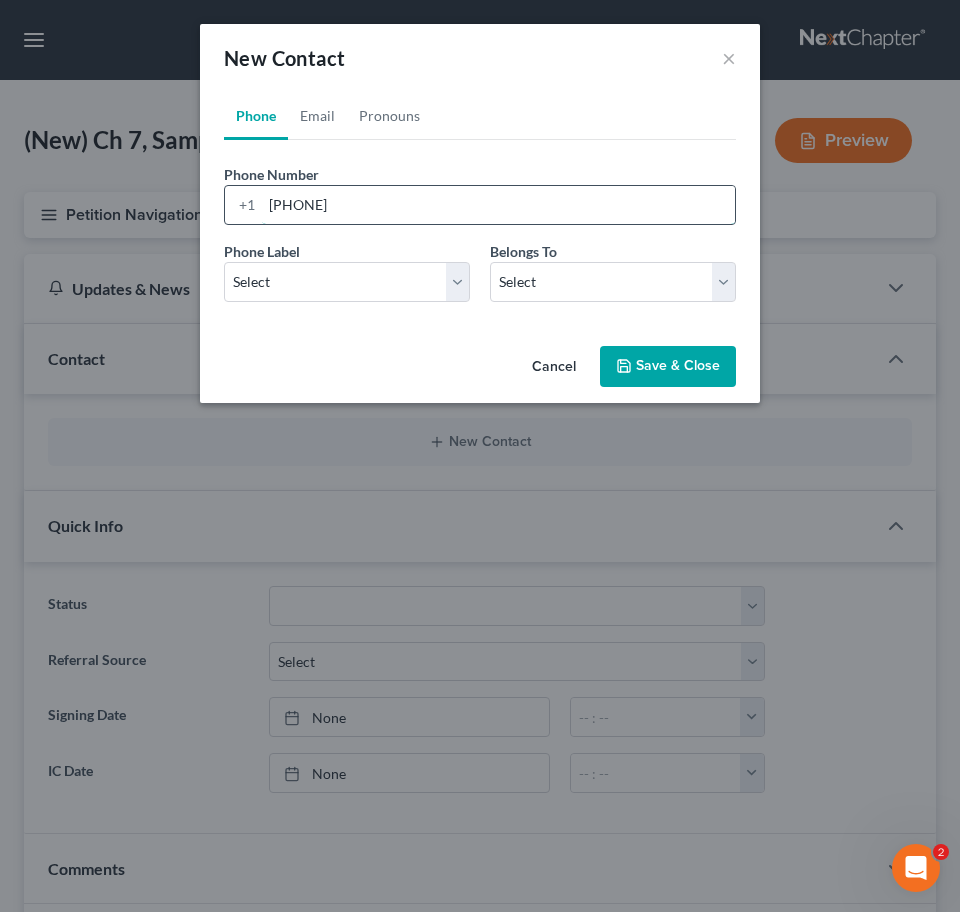 click on "[PHONE]" at bounding box center [498, 205] 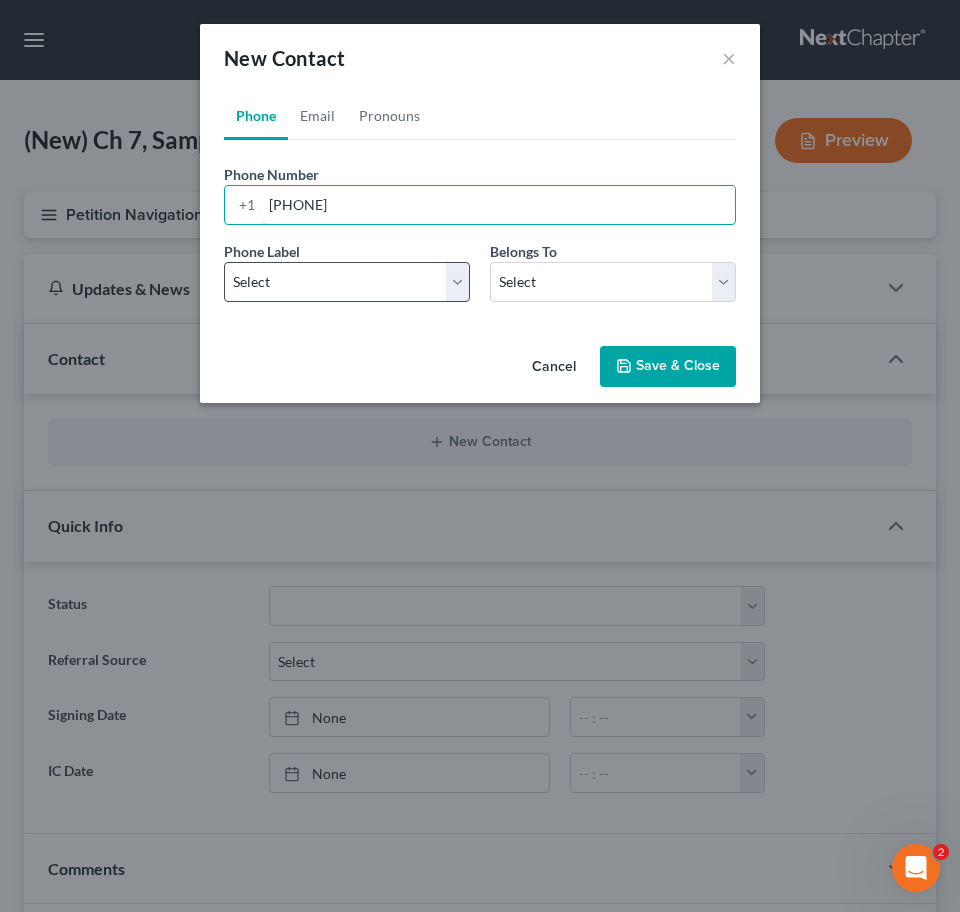 type on "[PHONE]" 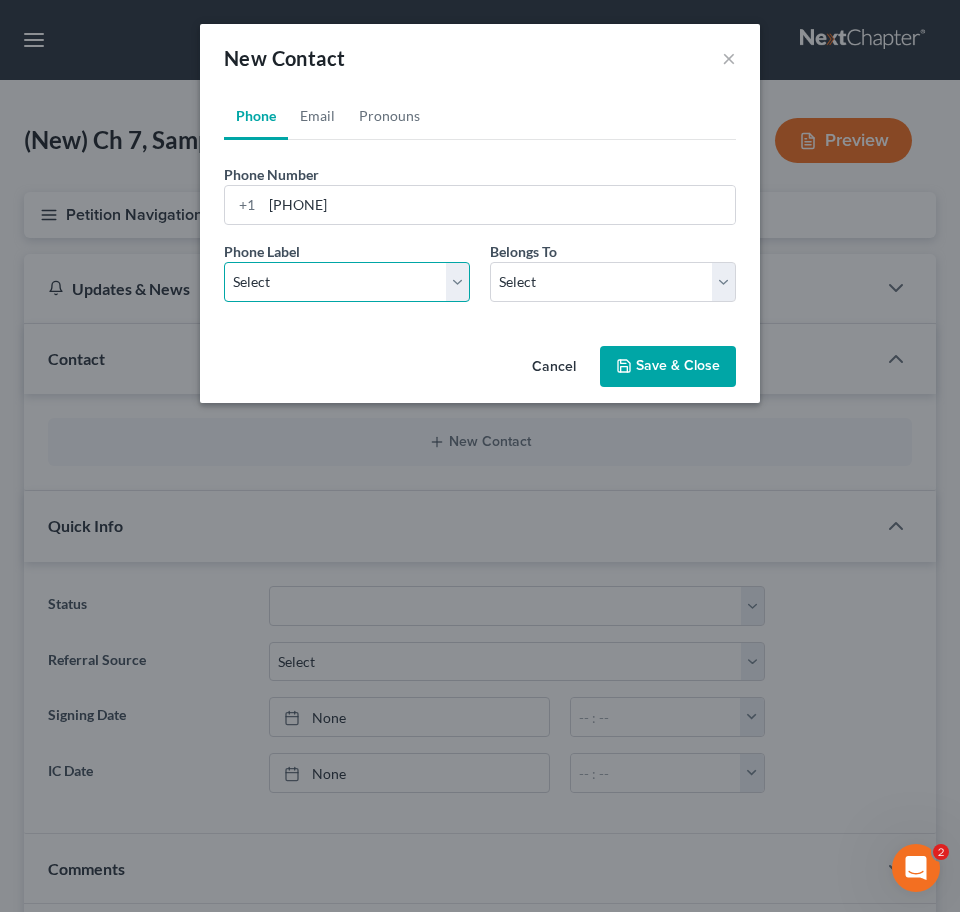 click on "Select Mobile Home Work Other" at bounding box center [347, 282] 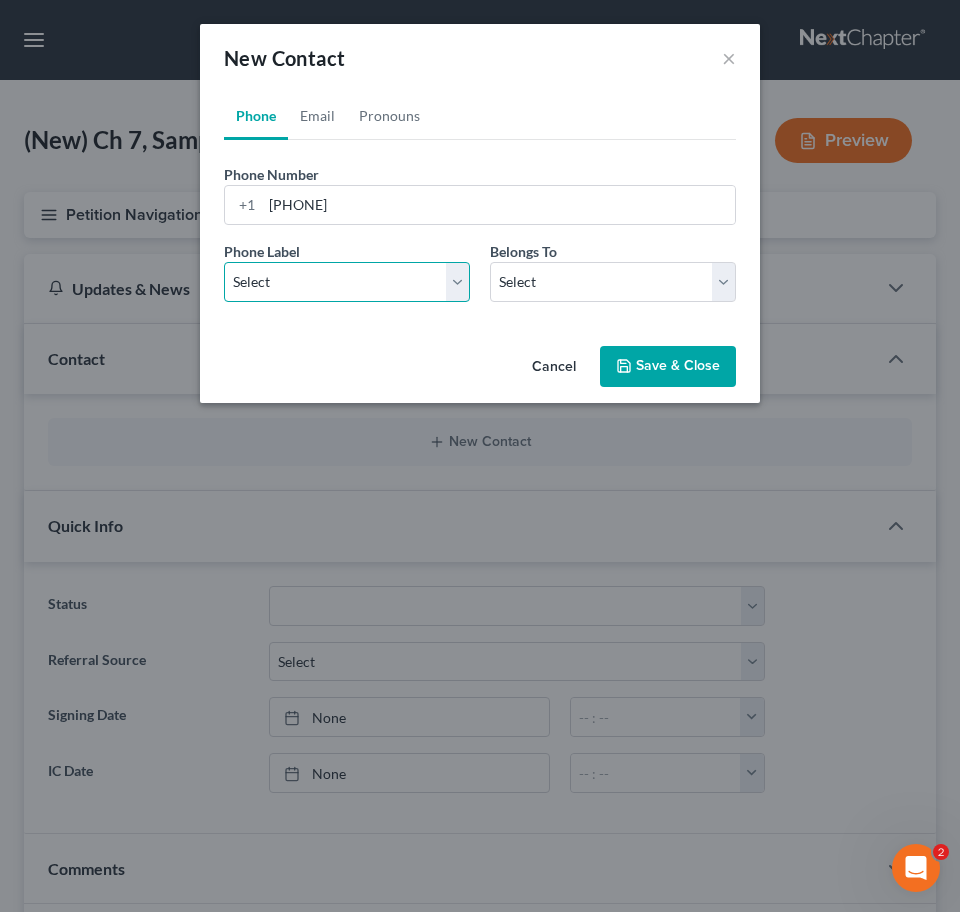 select on "0" 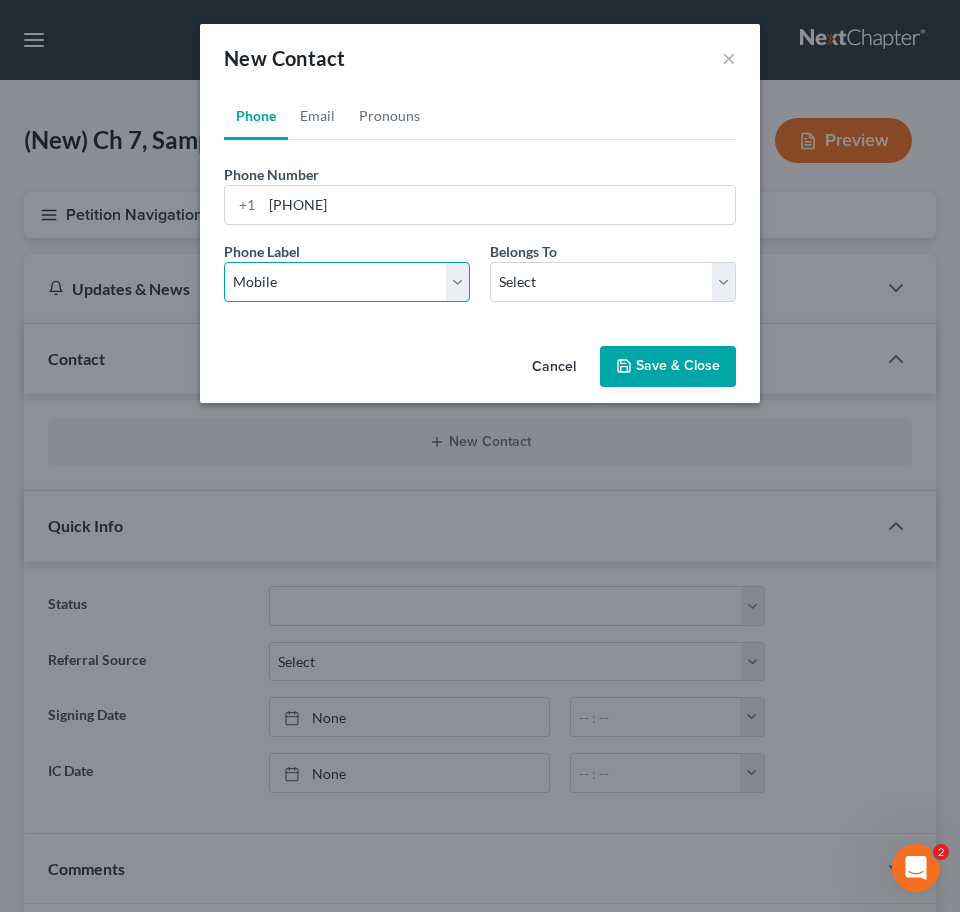 click on "Select Mobile Home Work Other" at bounding box center [347, 282] 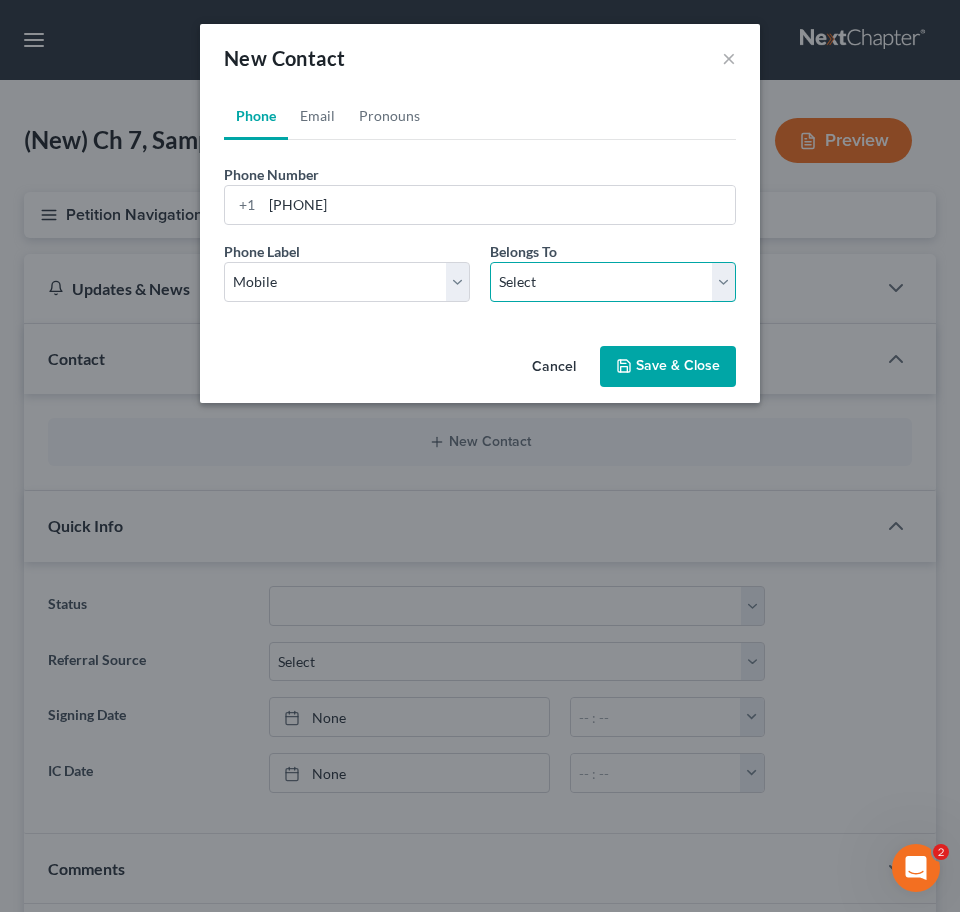 click on "Select Client Other" at bounding box center [613, 282] 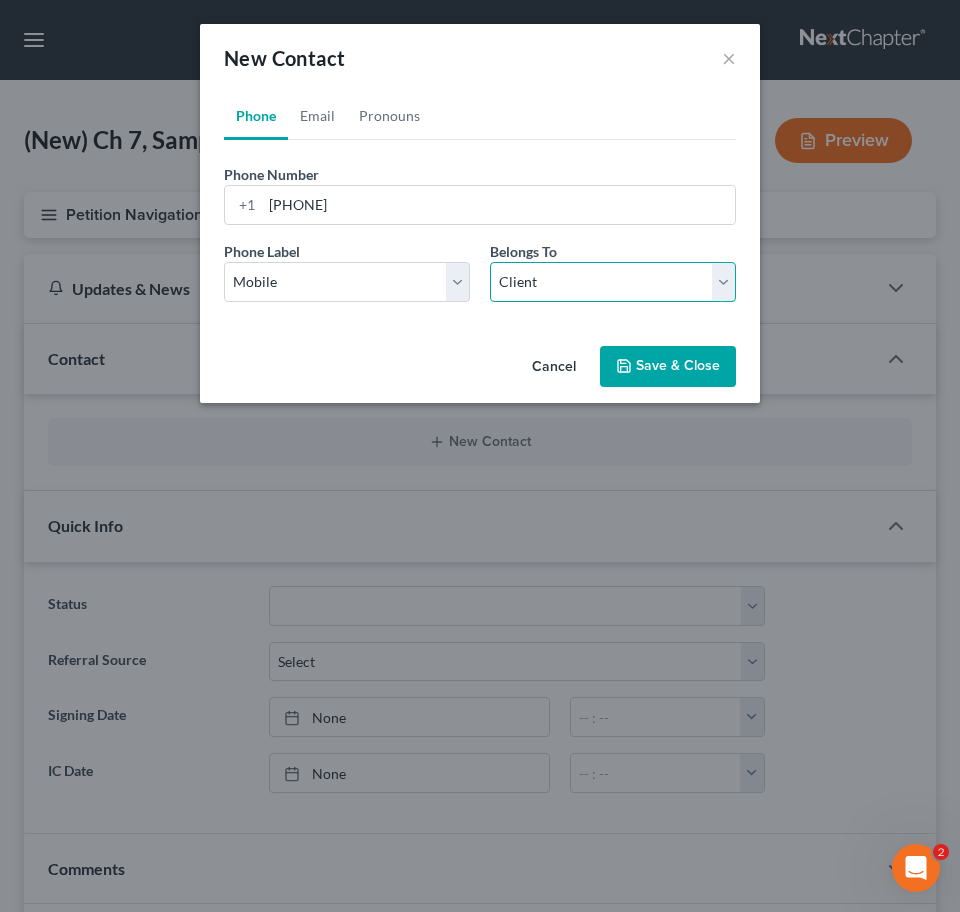 click on "Select Client Other" at bounding box center (613, 282) 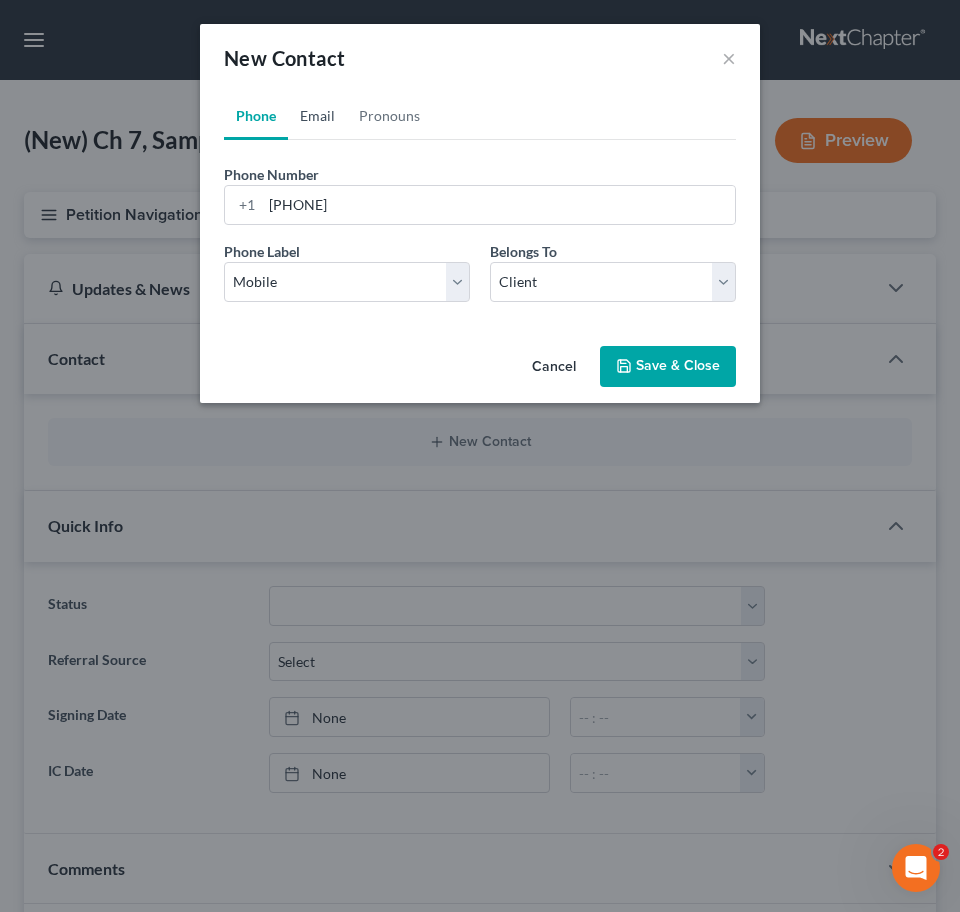 click on "Email" at bounding box center (317, 116) 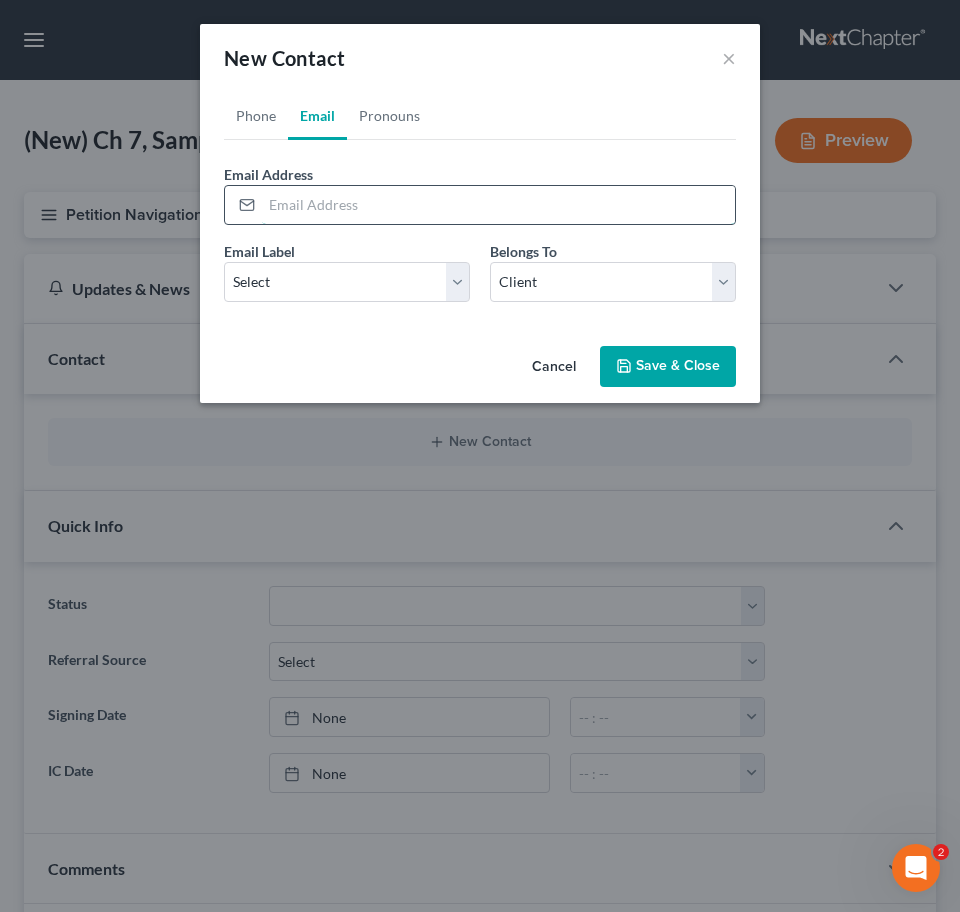 click at bounding box center (498, 205) 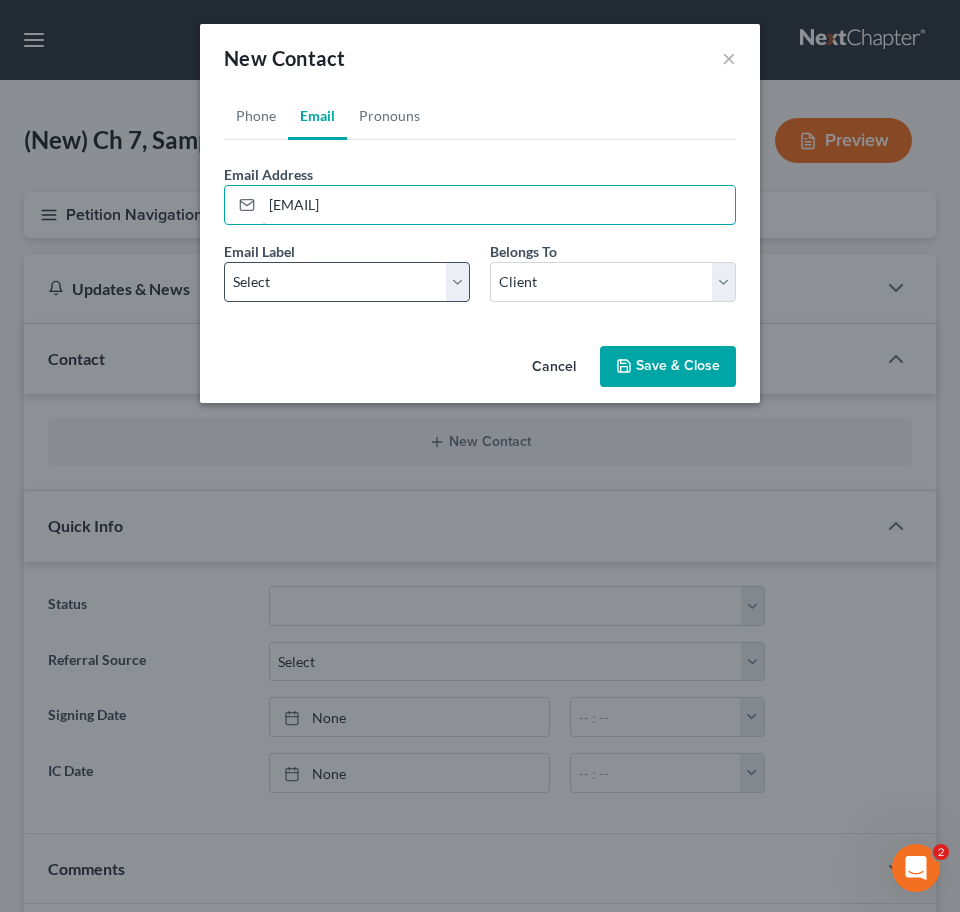 type on "[EMAIL]" 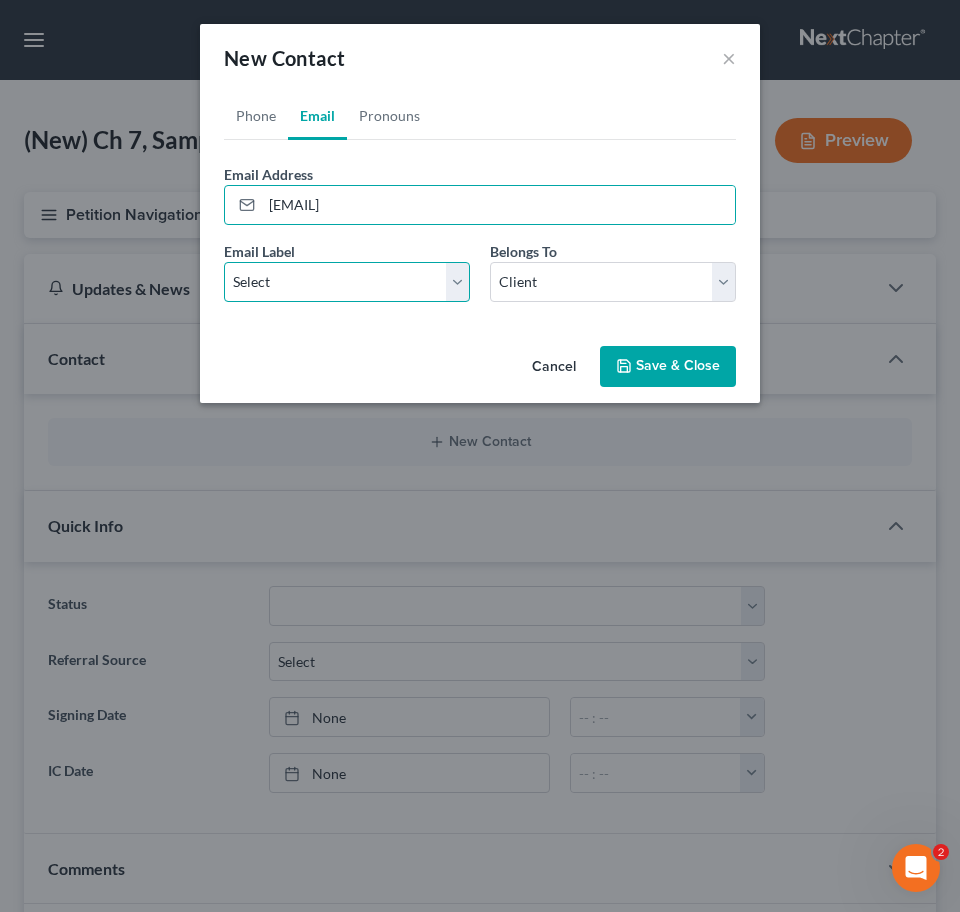 click on "Select Home Work Other" at bounding box center [347, 282] 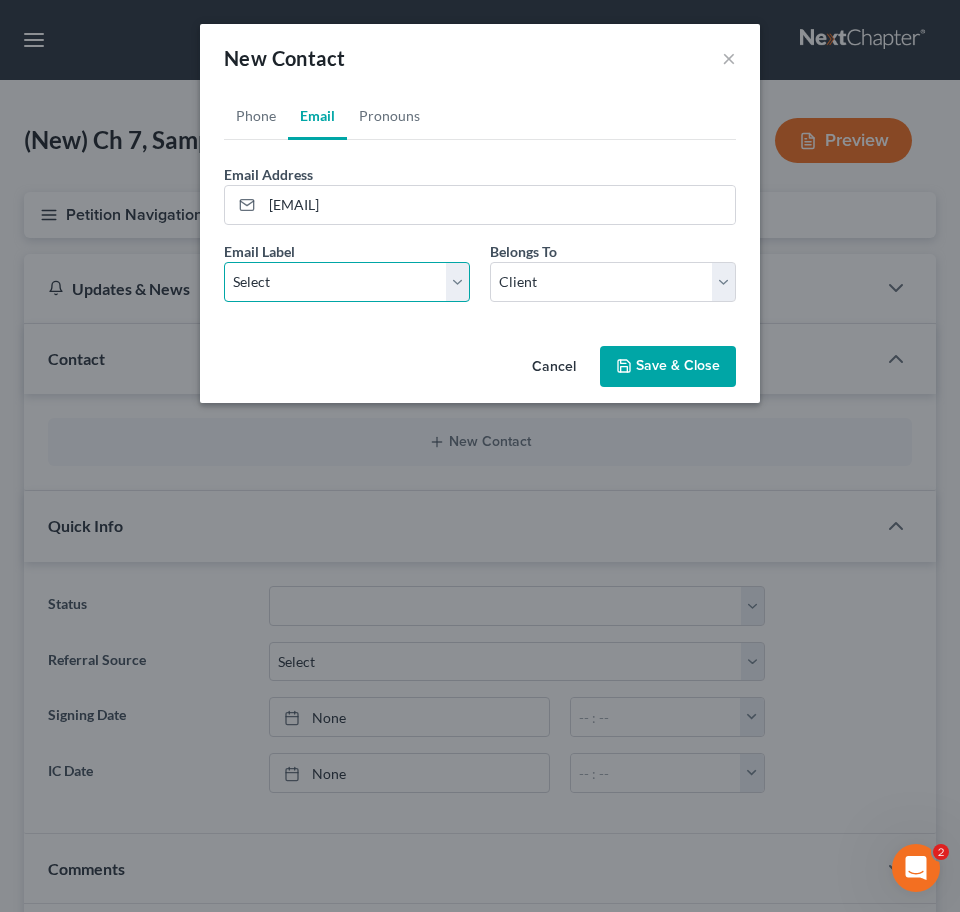 select on "0" 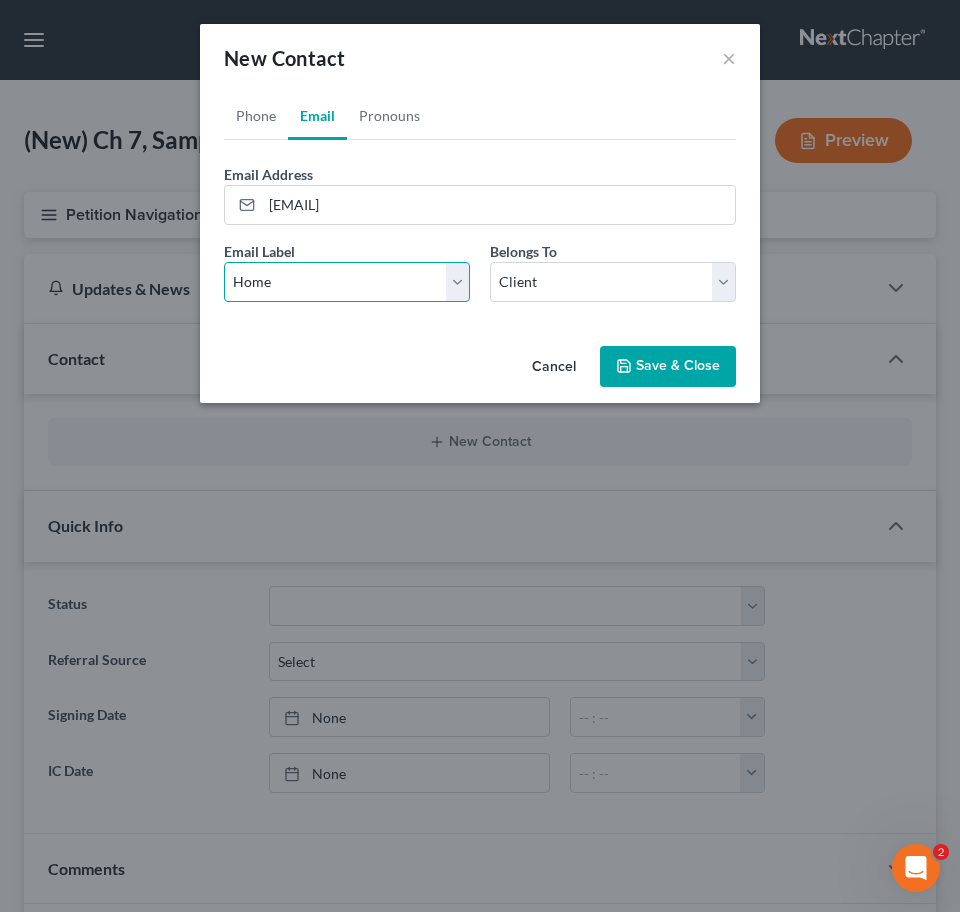 click on "Select Home Work Other" at bounding box center (347, 282) 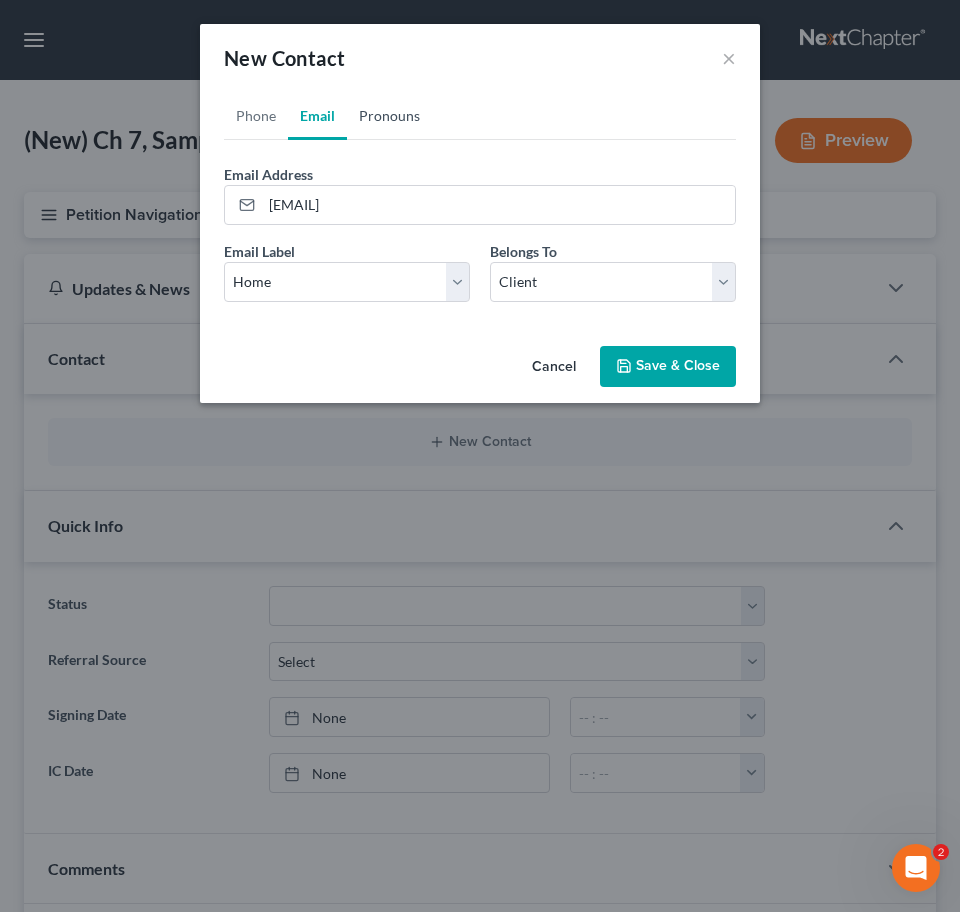 click on "Pronouns" at bounding box center (389, 116) 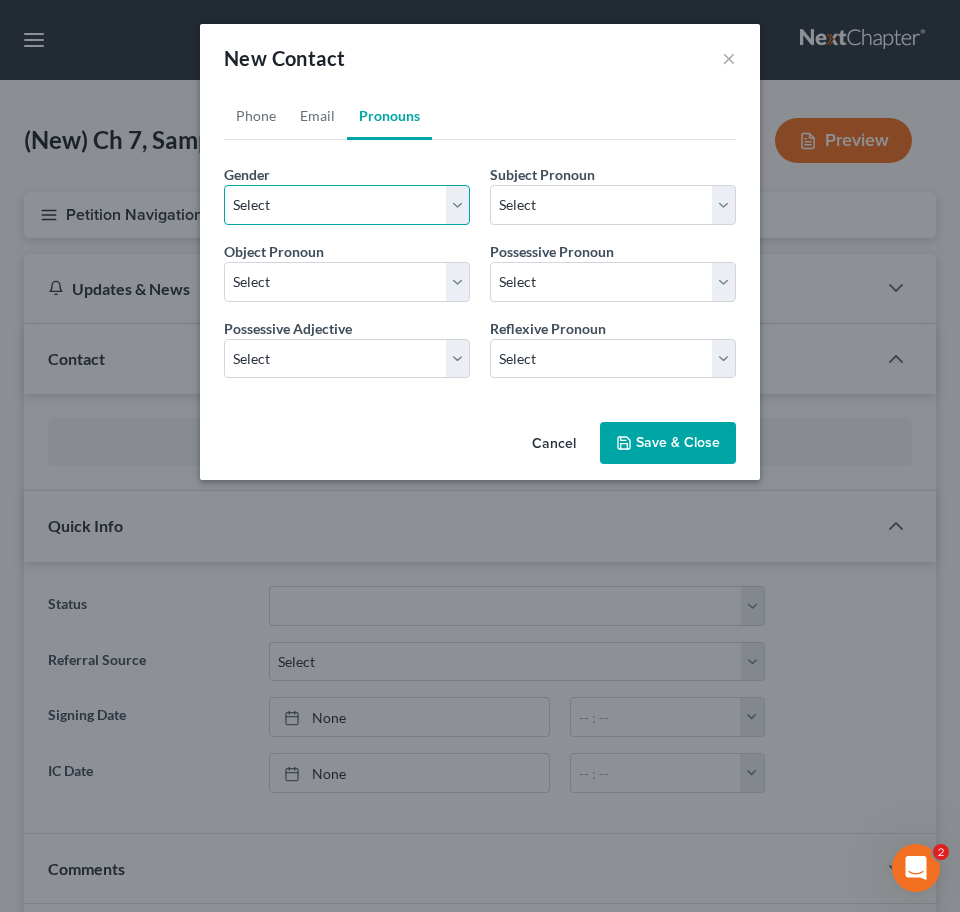 click on "Select Male Female Non Binary More Than One Person" at bounding box center [347, 205] 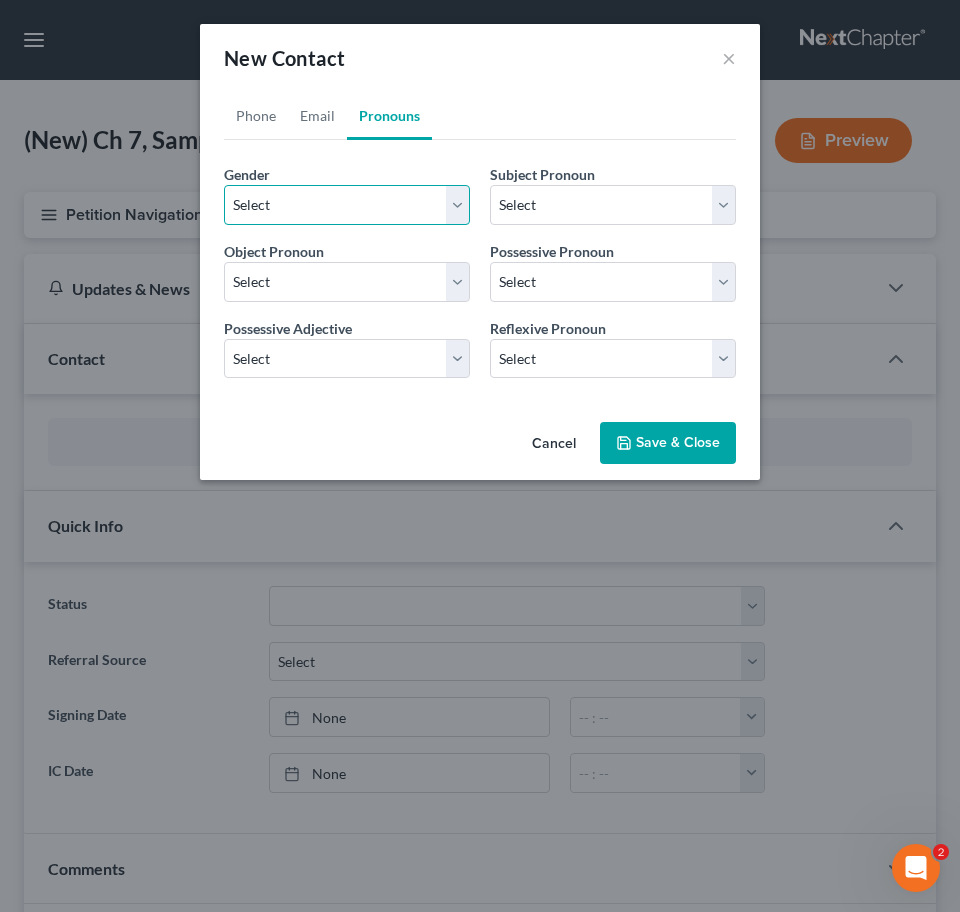 select on "1" 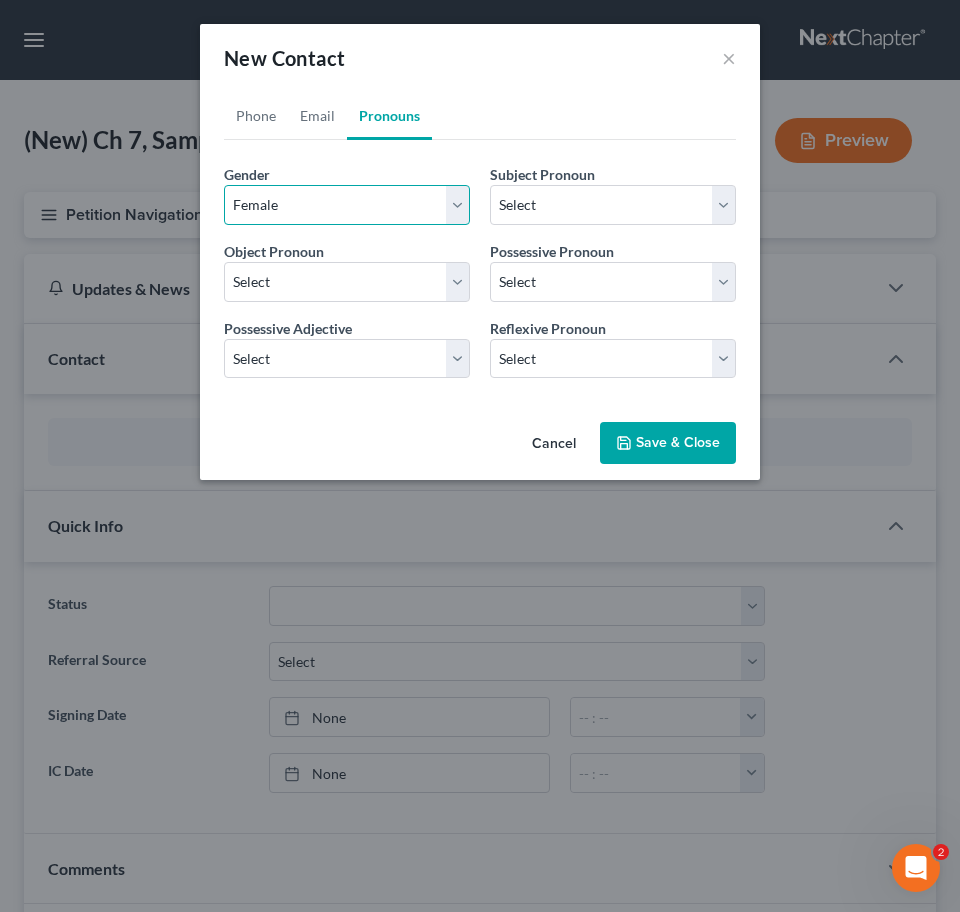 click on "Select Male Female Non Binary More Than One Person" at bounding box center (347, 205) 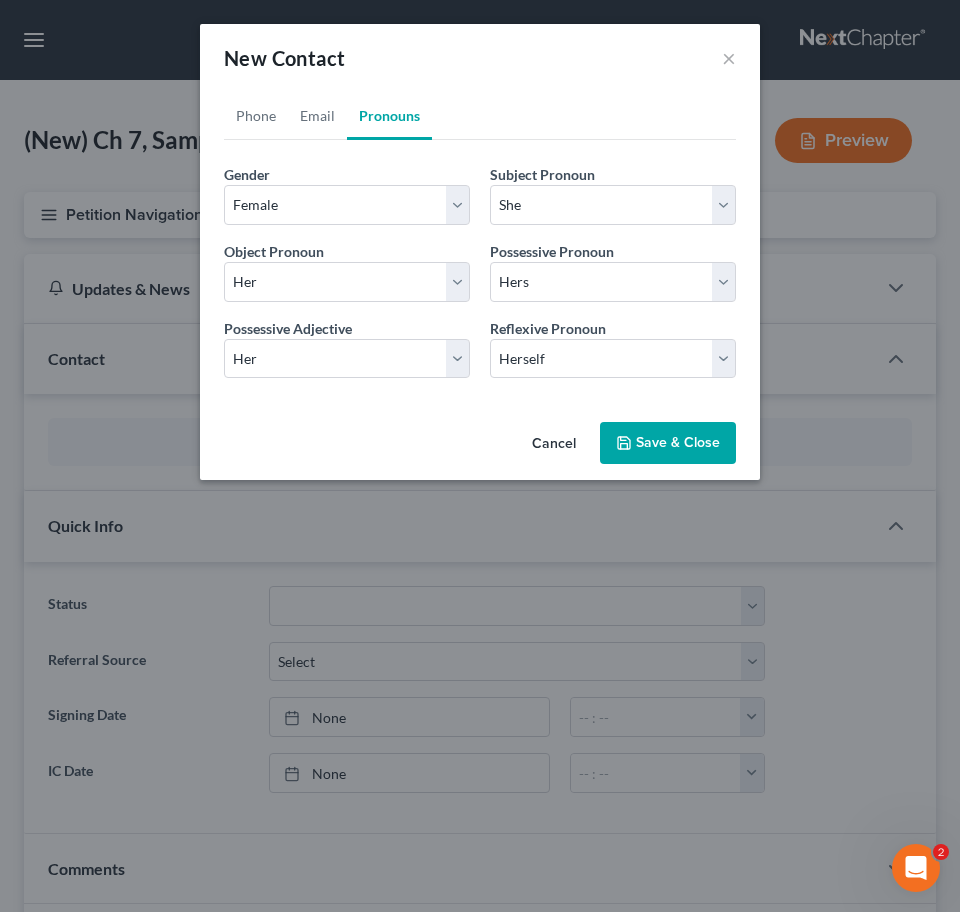 click on "Save & Close" at bounding box center (668, 443) 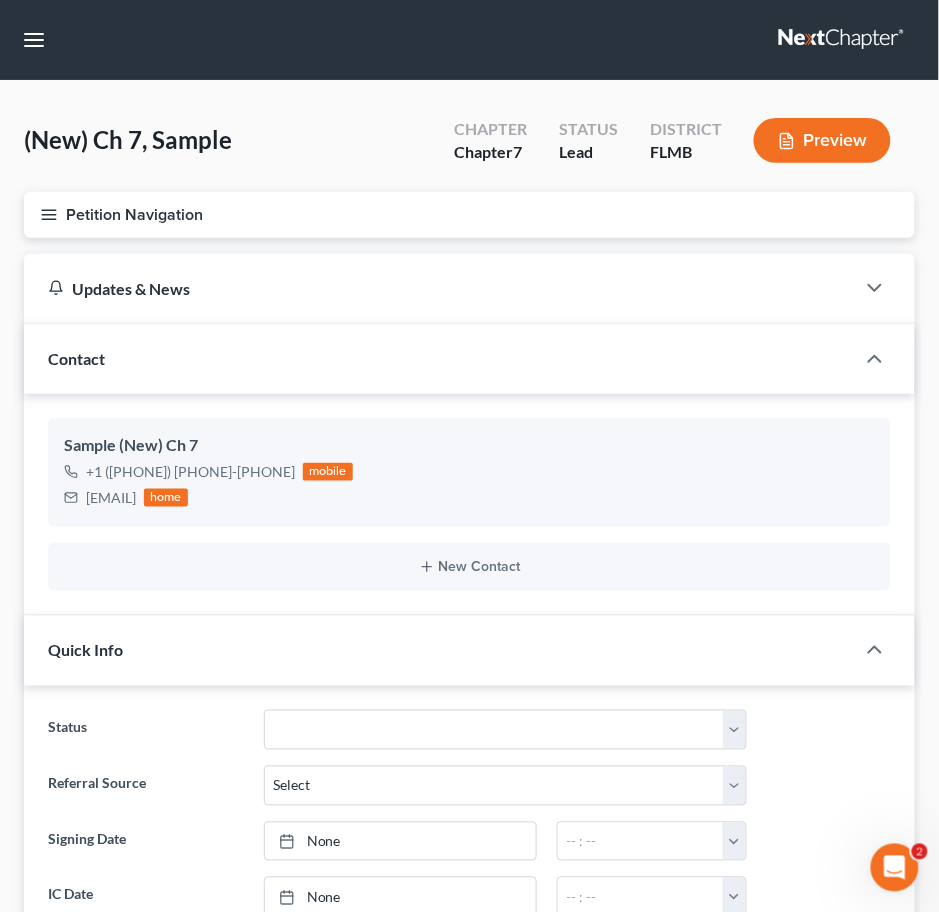 drag, startPoint x: 4, startPoint y: 337, endPoint x: -278, endPoint y: 378, distance: 284.9649 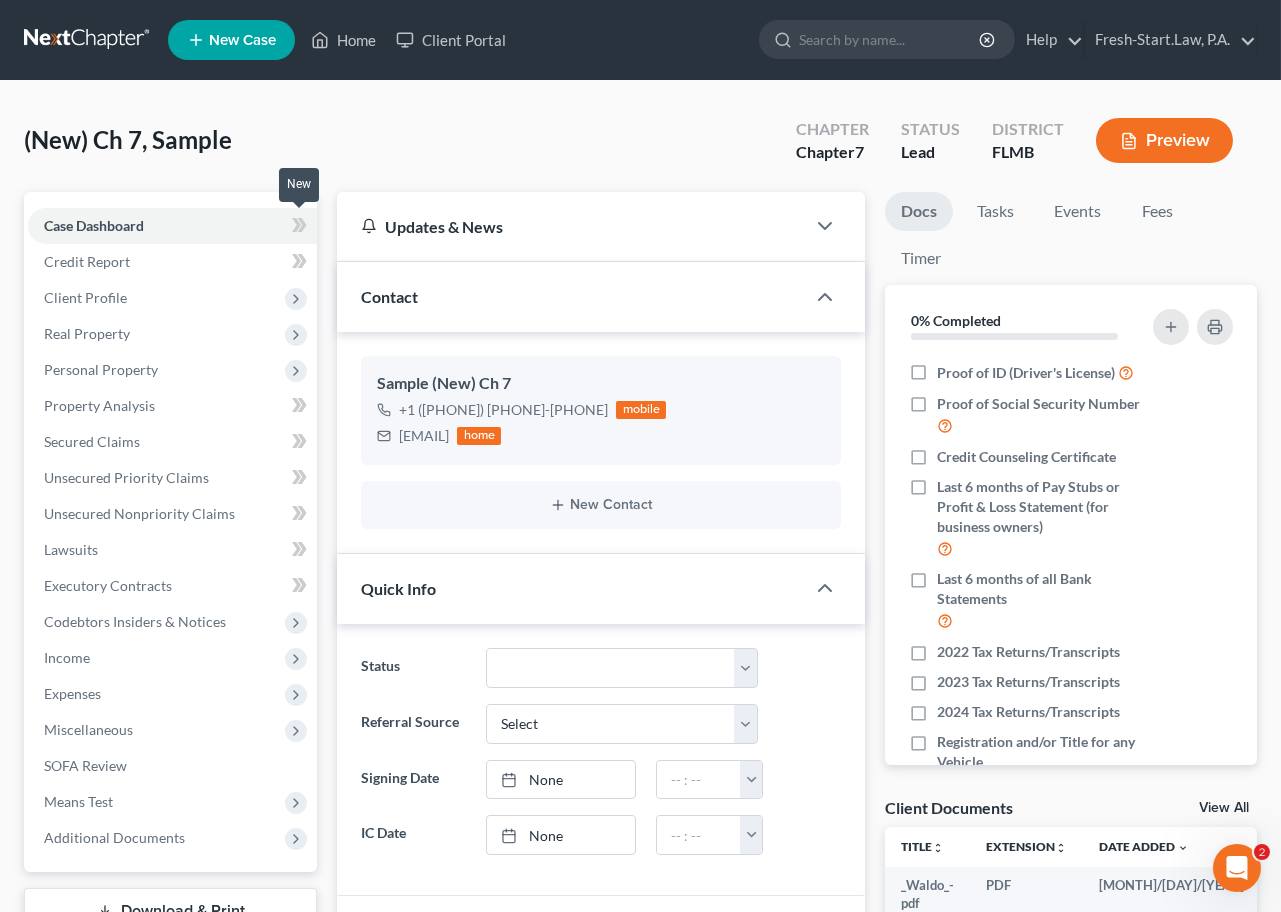 click 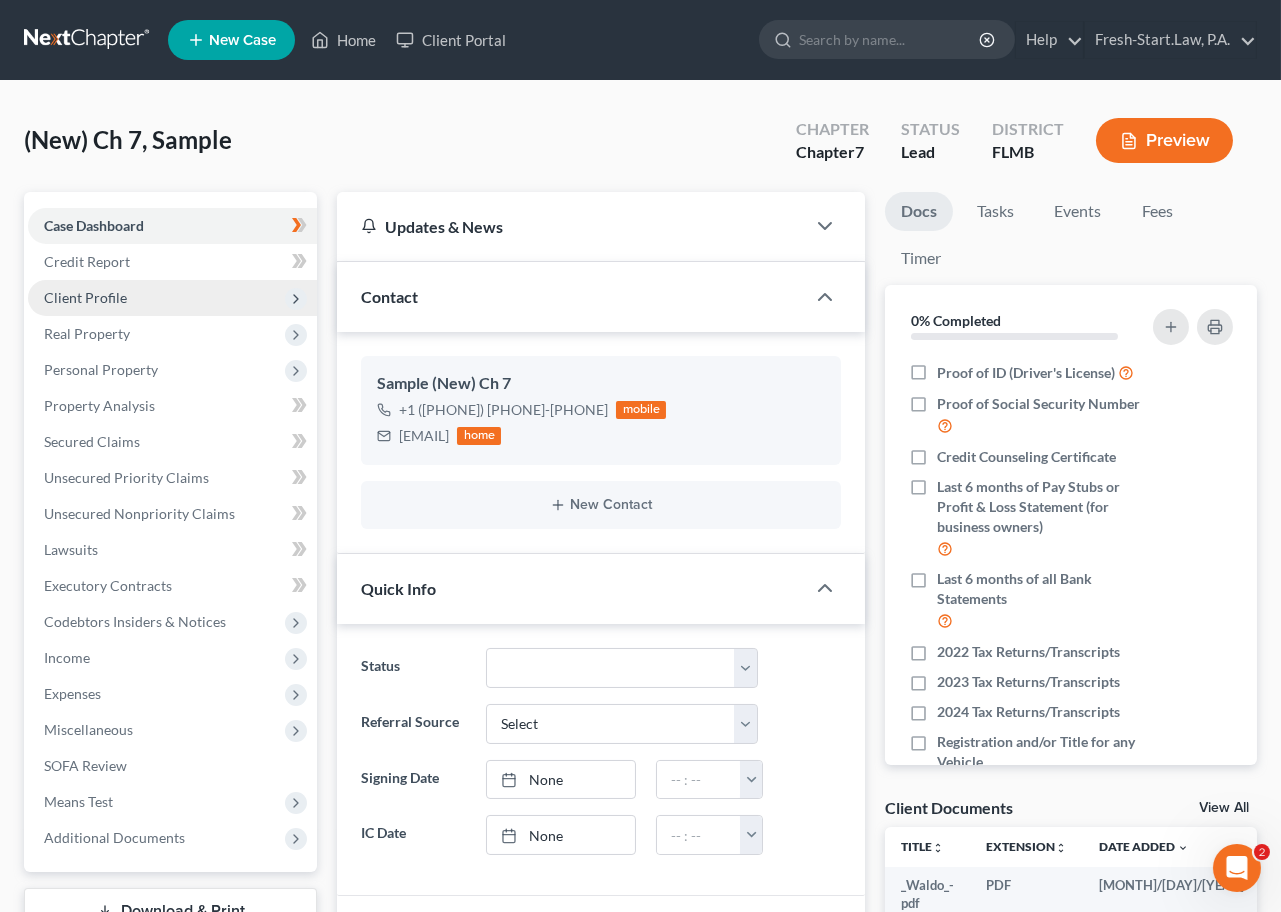 click on "Client Profile" at bounding box center [85, 297] 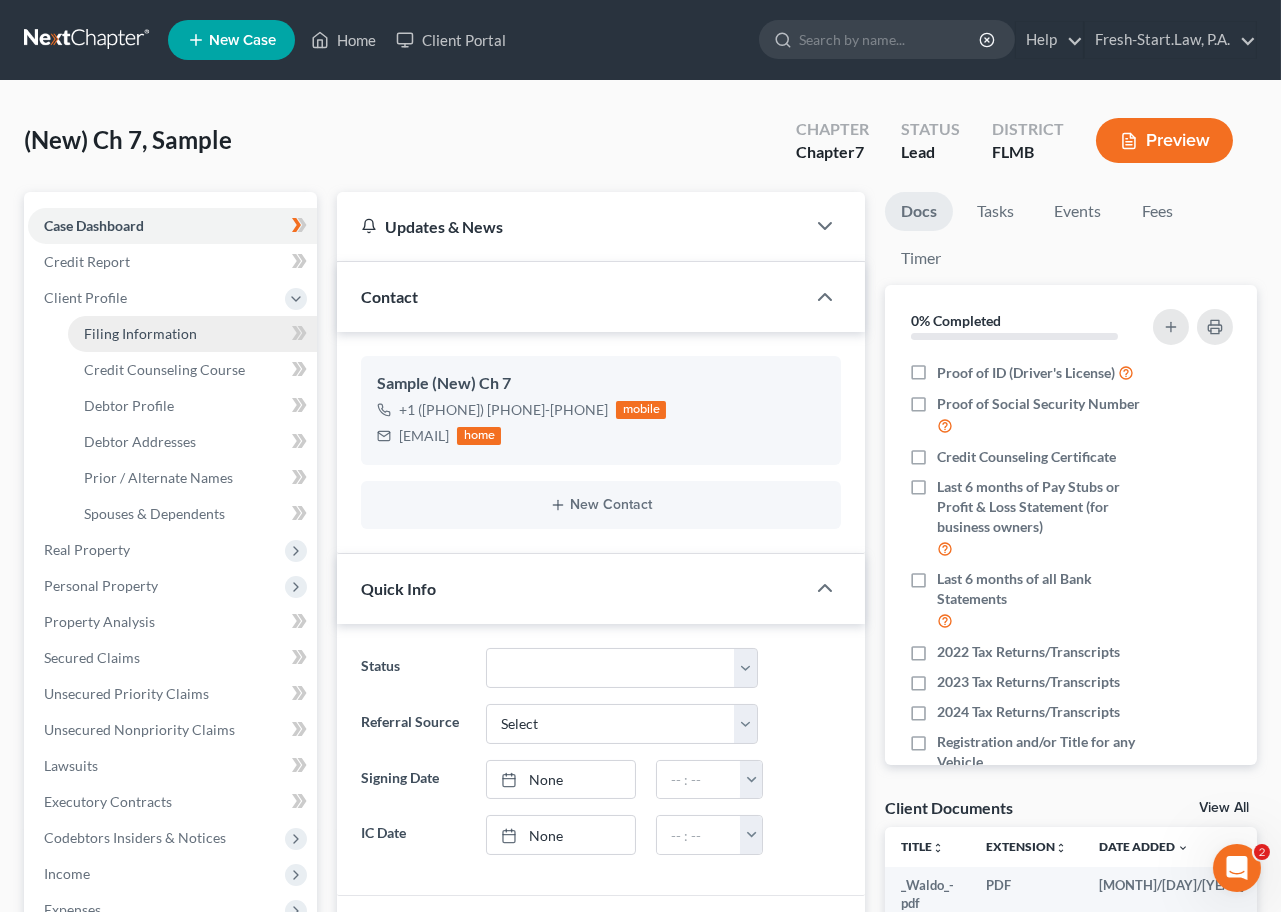 click on "Filing Information" at bounding box center (140, 333) 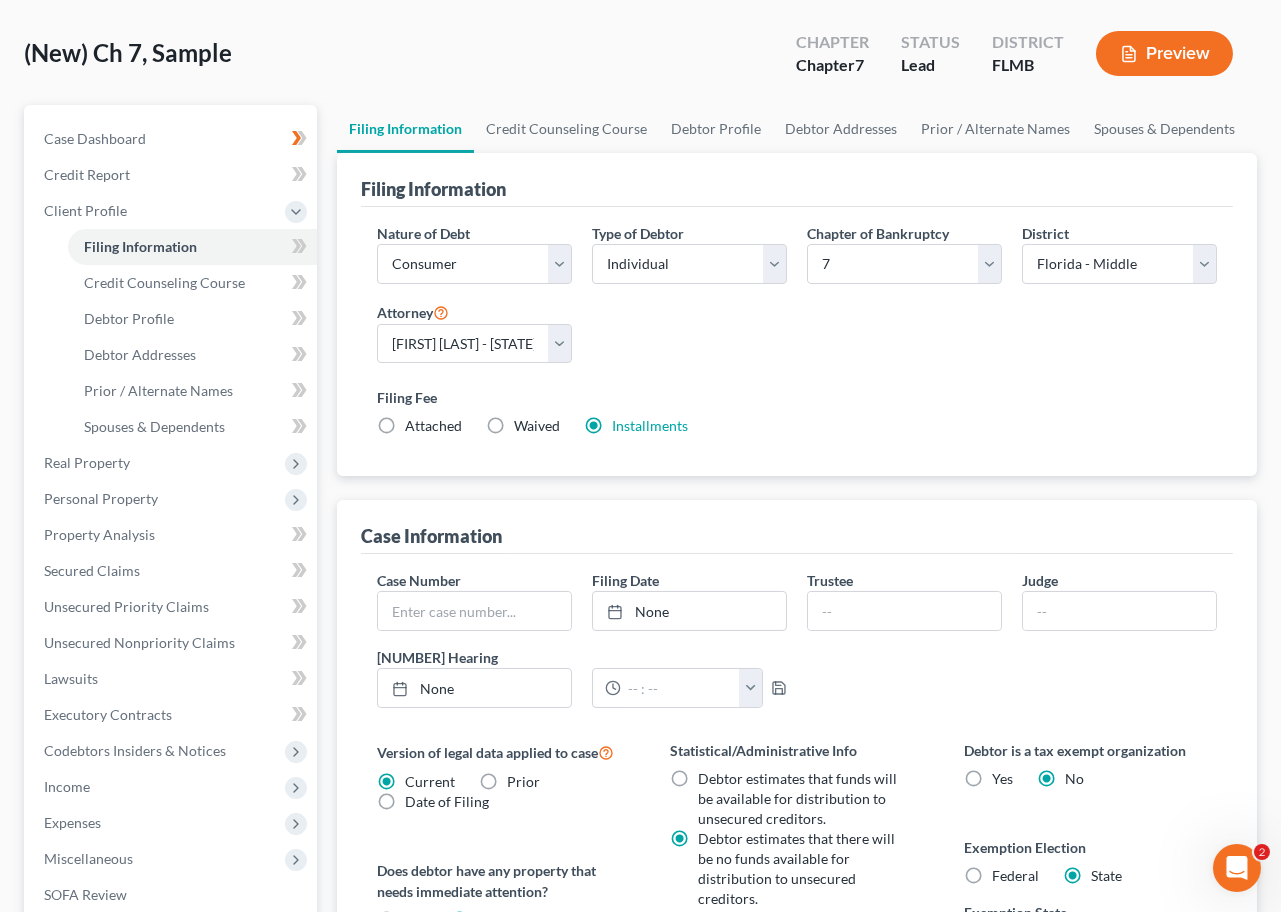 scroll, scrollTop: 133, scrollLeft: 0, axis: vertical 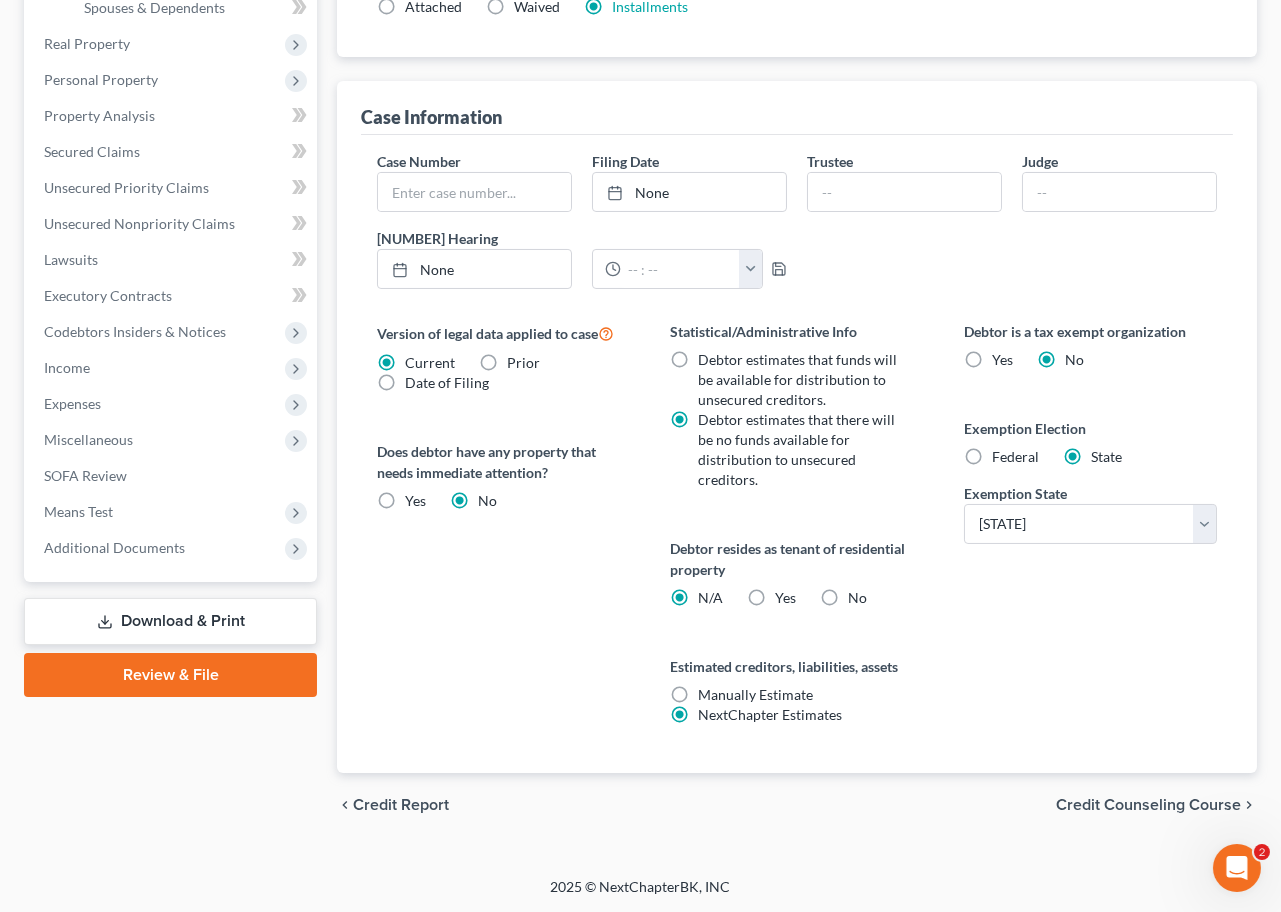 click on "No" at bounding box center [857, 598] 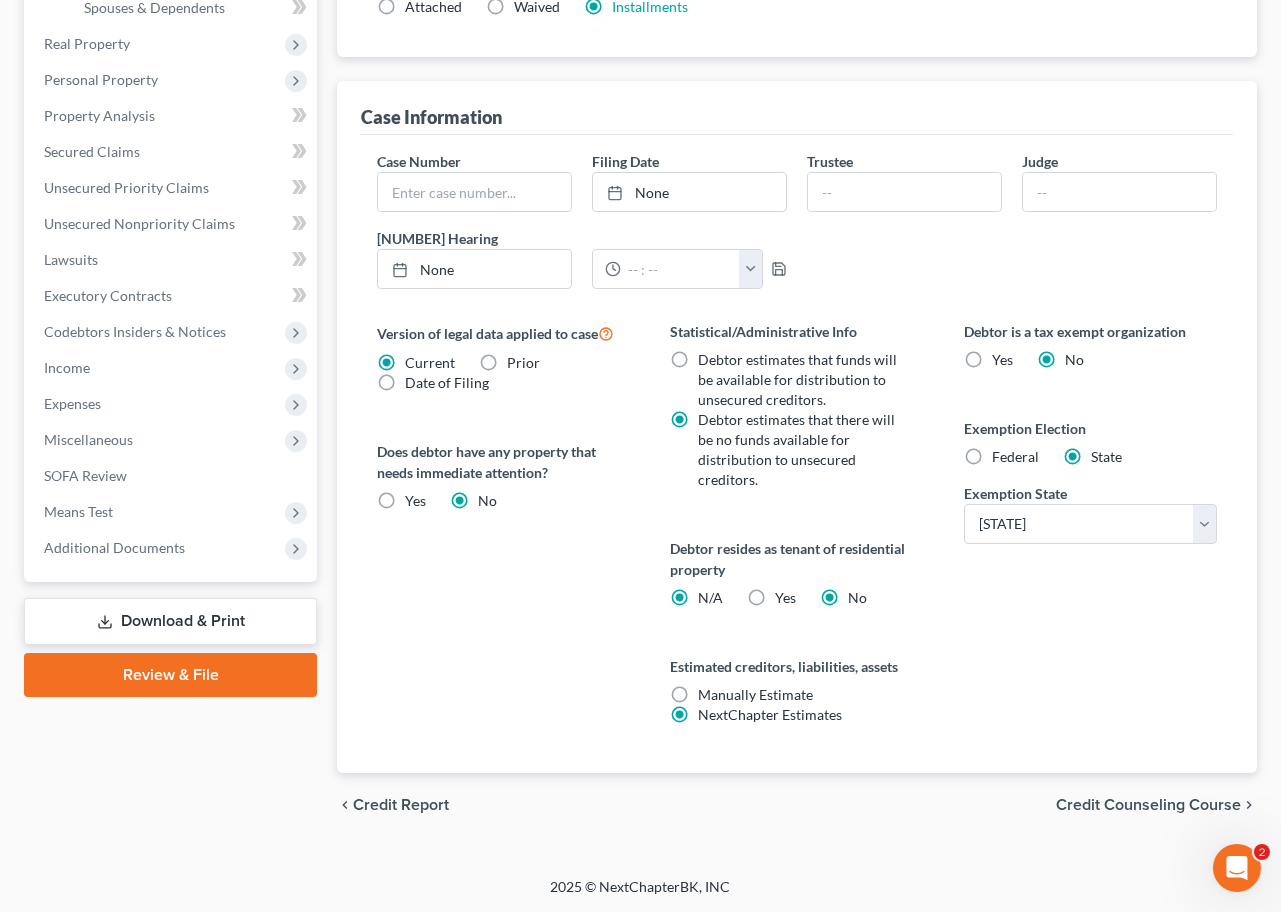 radio on "false" 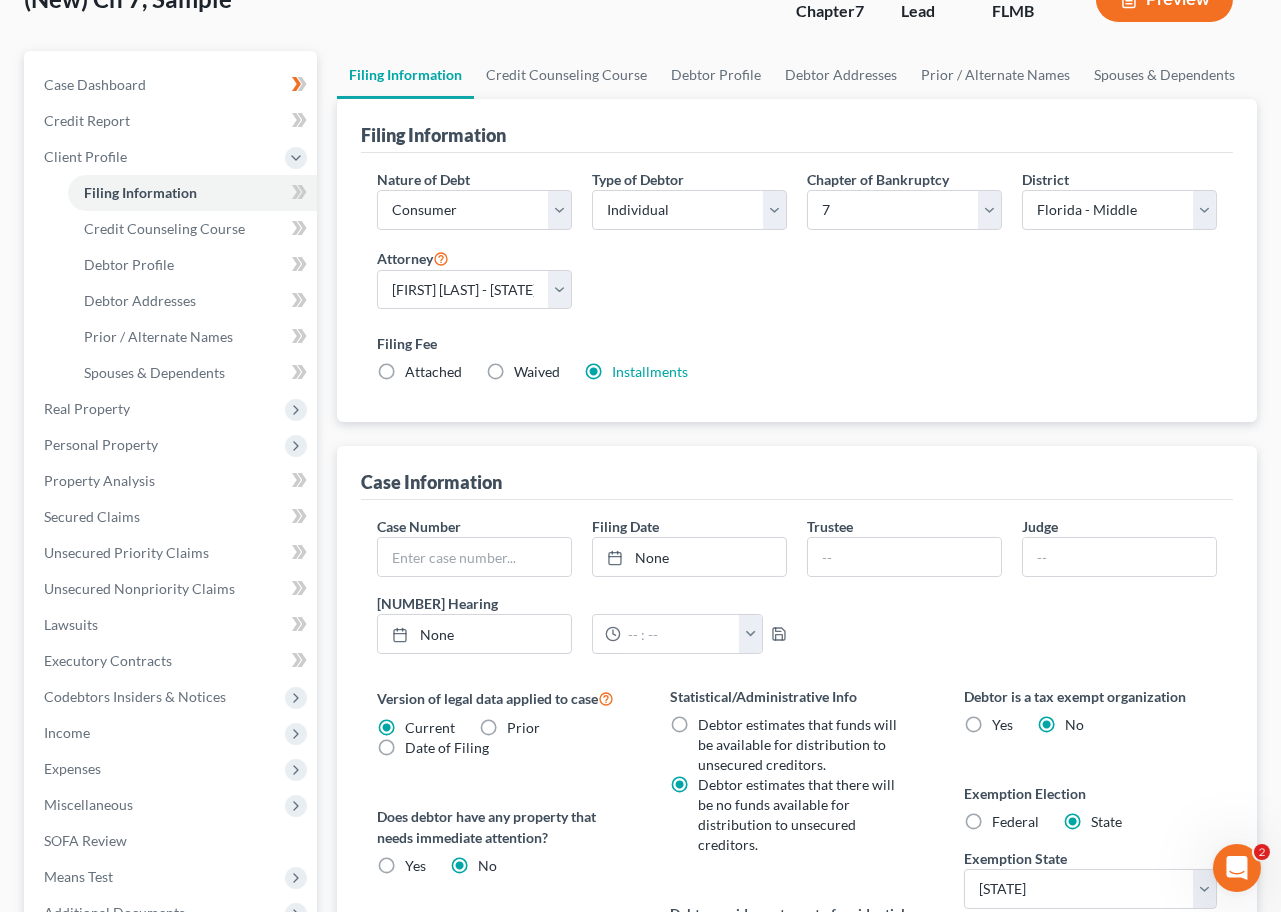 scroll, scrollTop: 0, scrollLeft: 0, axis: both 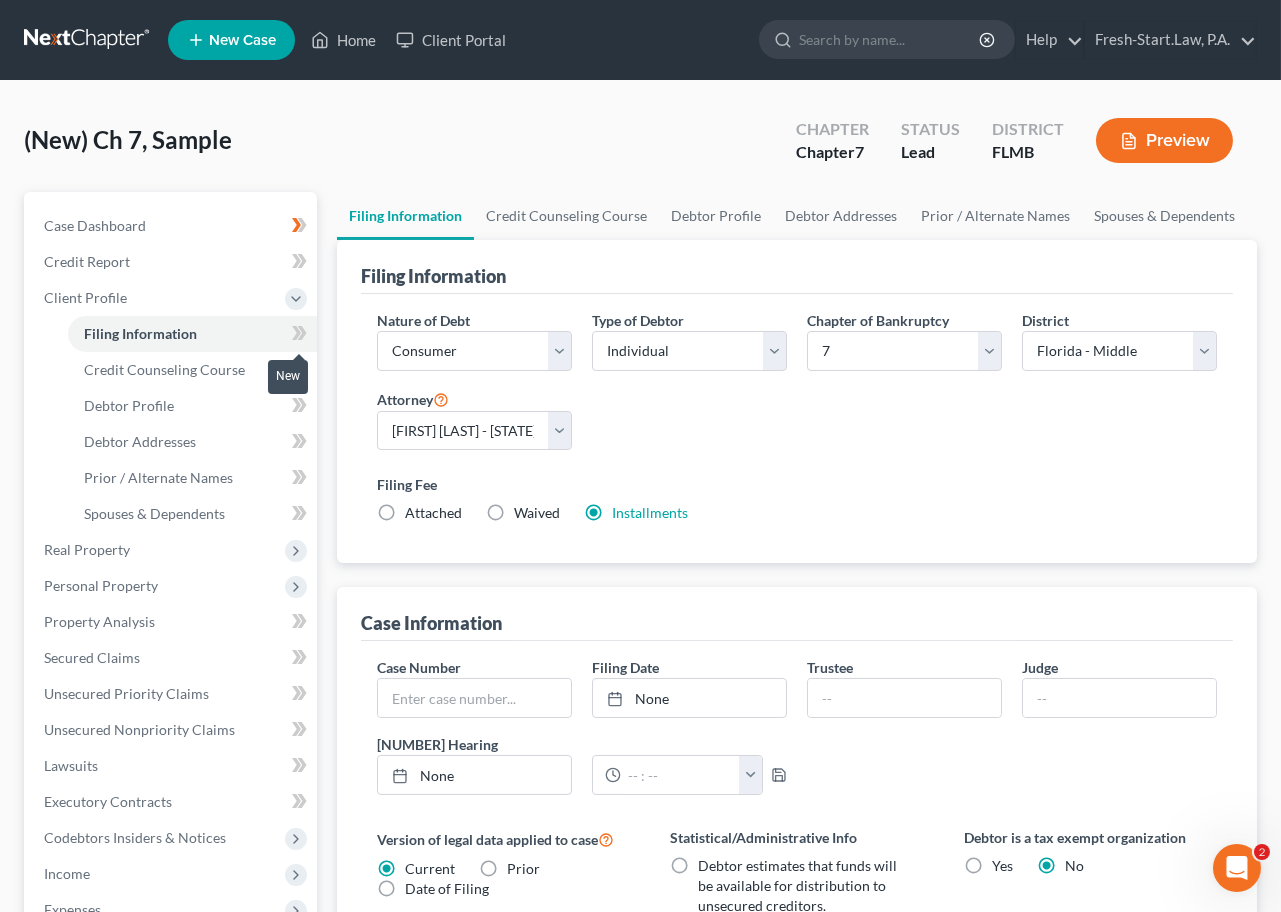 click 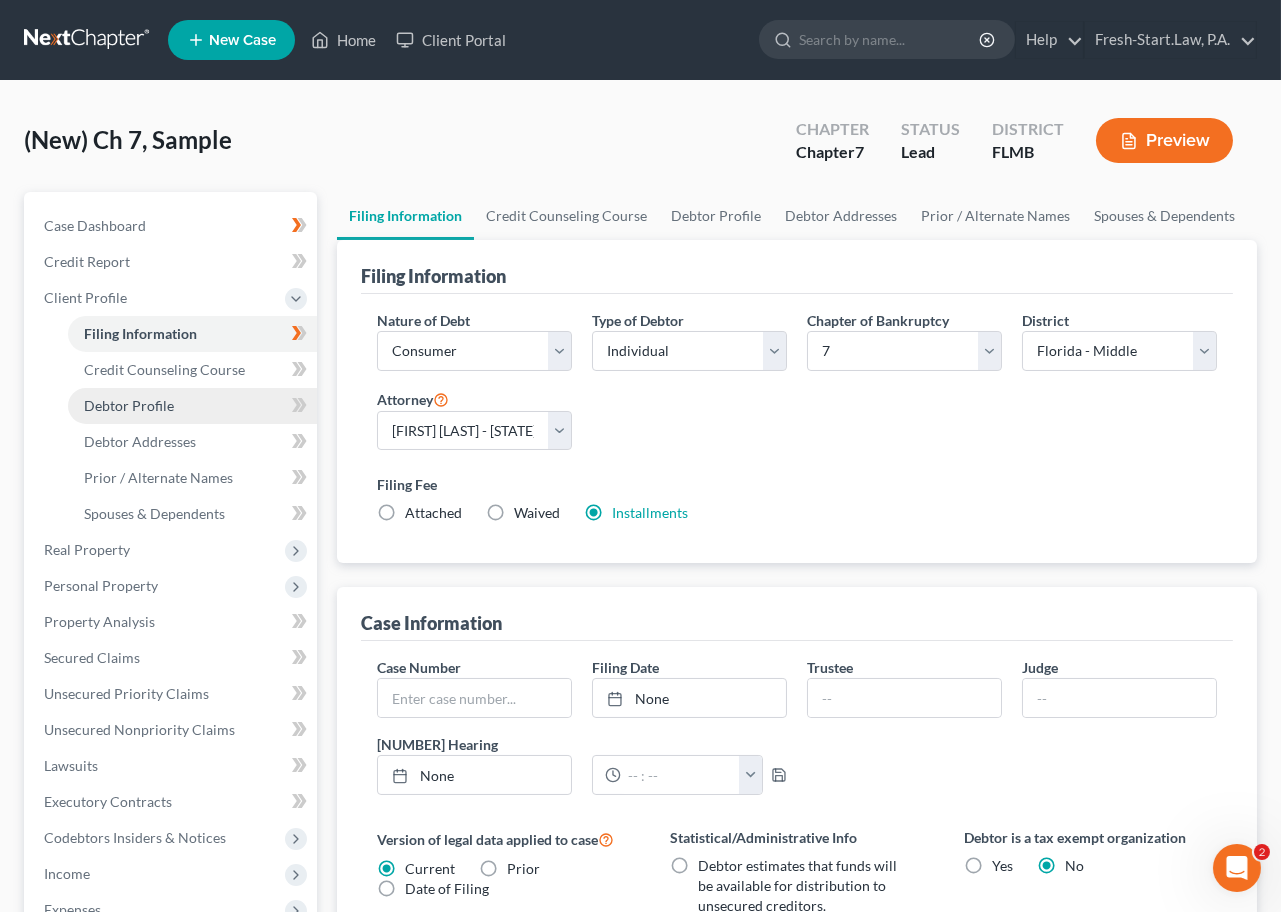click on "Debtor Profile" at bounding box center (129, 405) 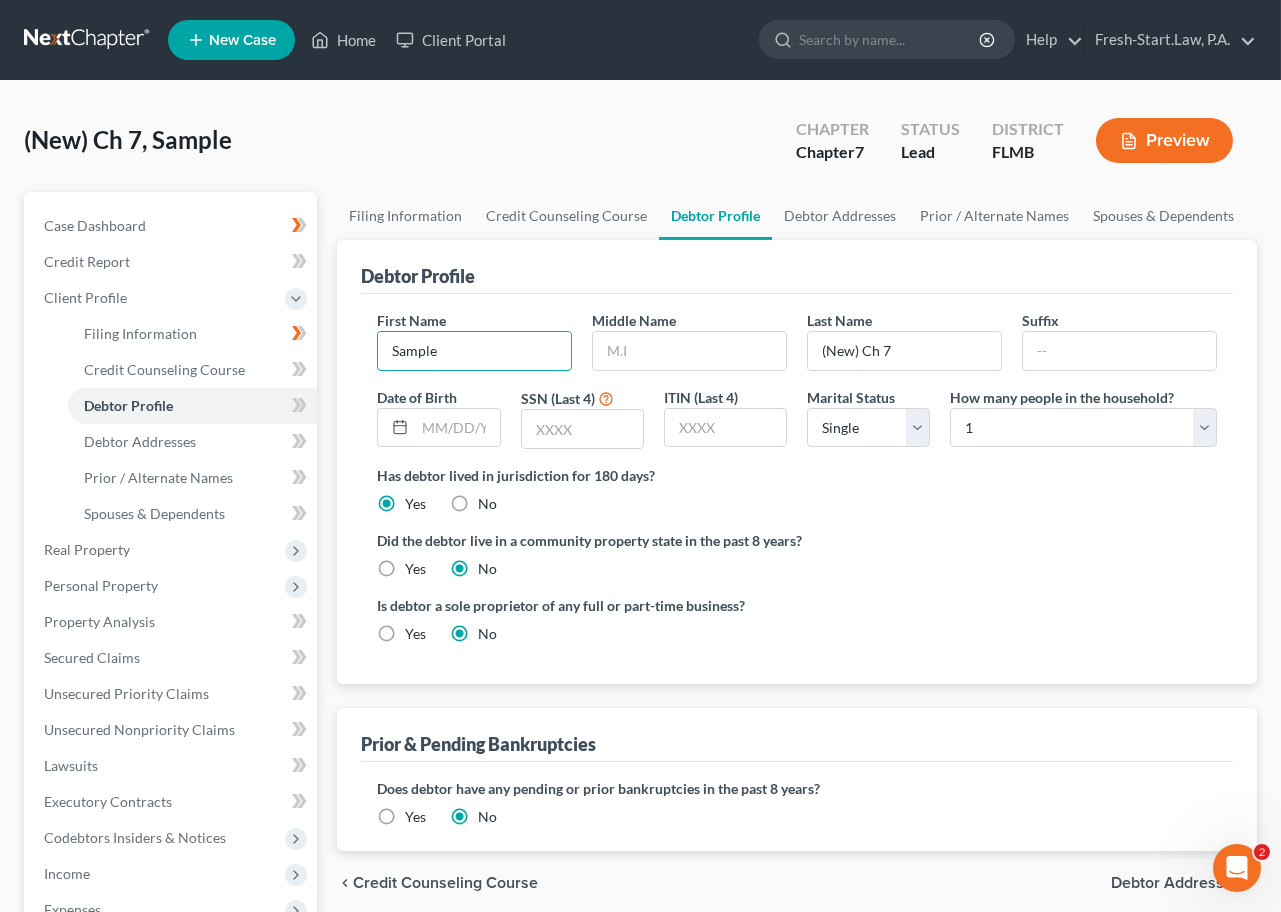 drag, startPoint x: 462, startPoint y: 340, endPoint x: 356, endPoint y: 368, distance: 109.63576 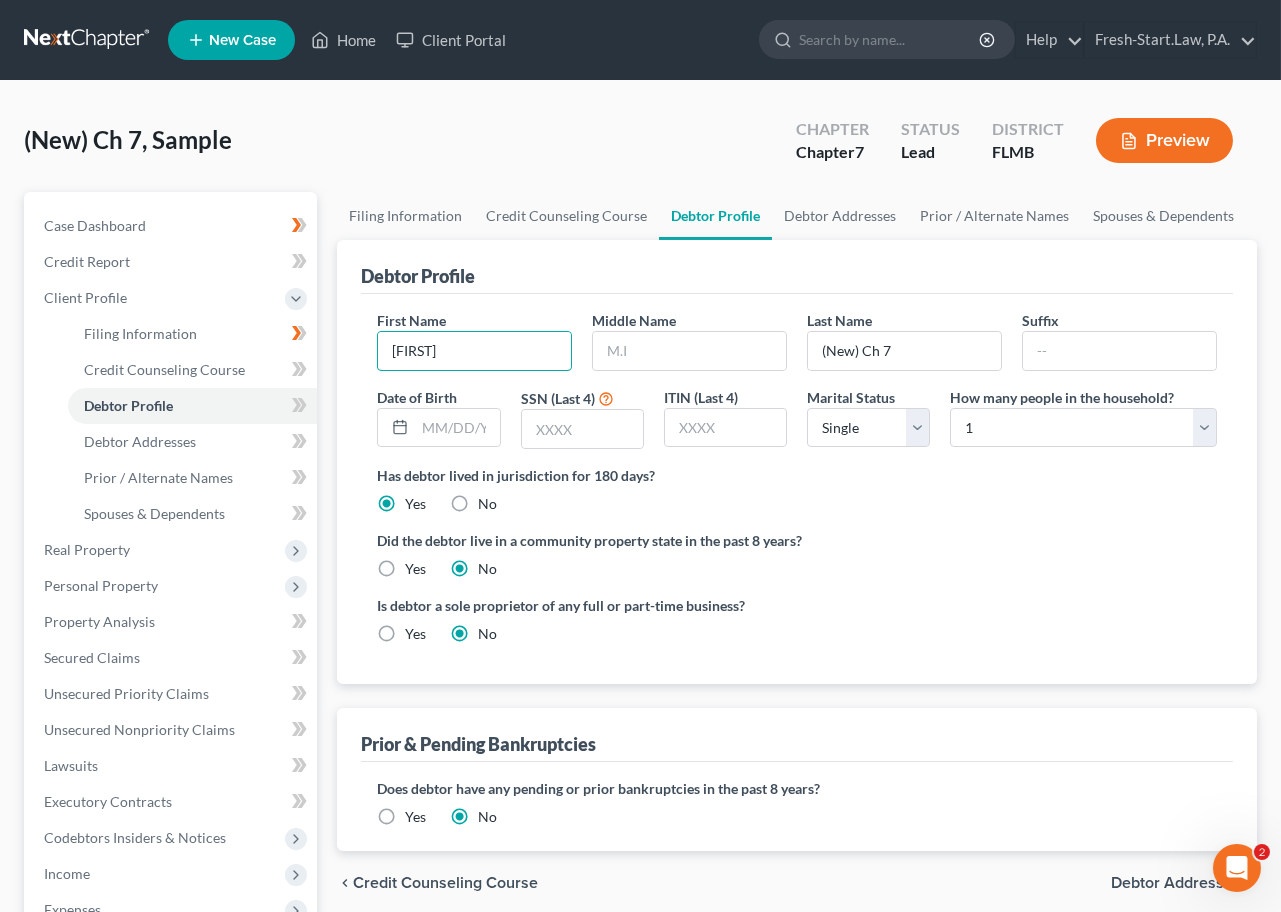 type on "[FIRST]" 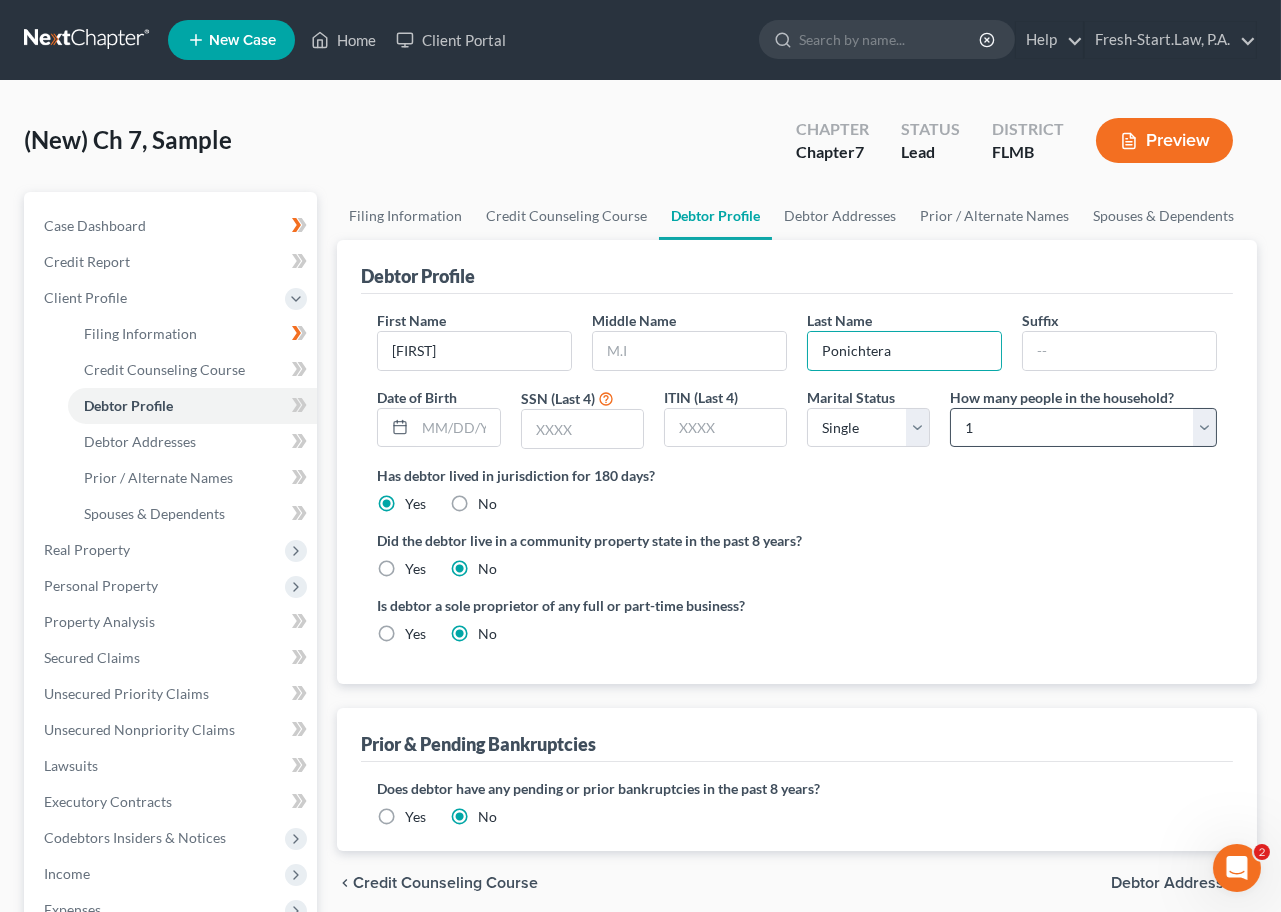 type on "Ponichtera" 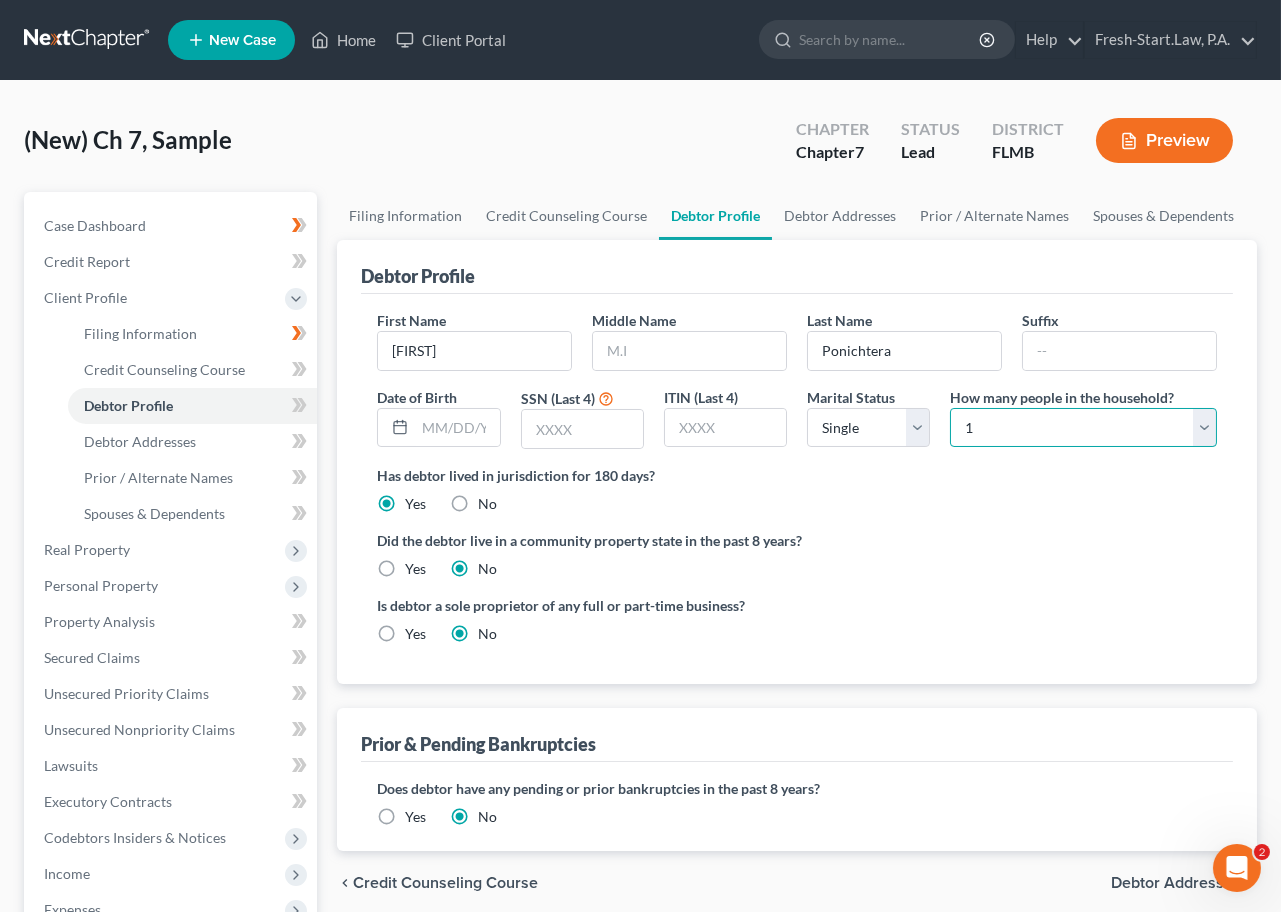 click on "Select 1 2 3 4 5 6 7 8 9 10 11 12 13 14 15 16 17 18 19 20" at bounding box center [1083, 428] 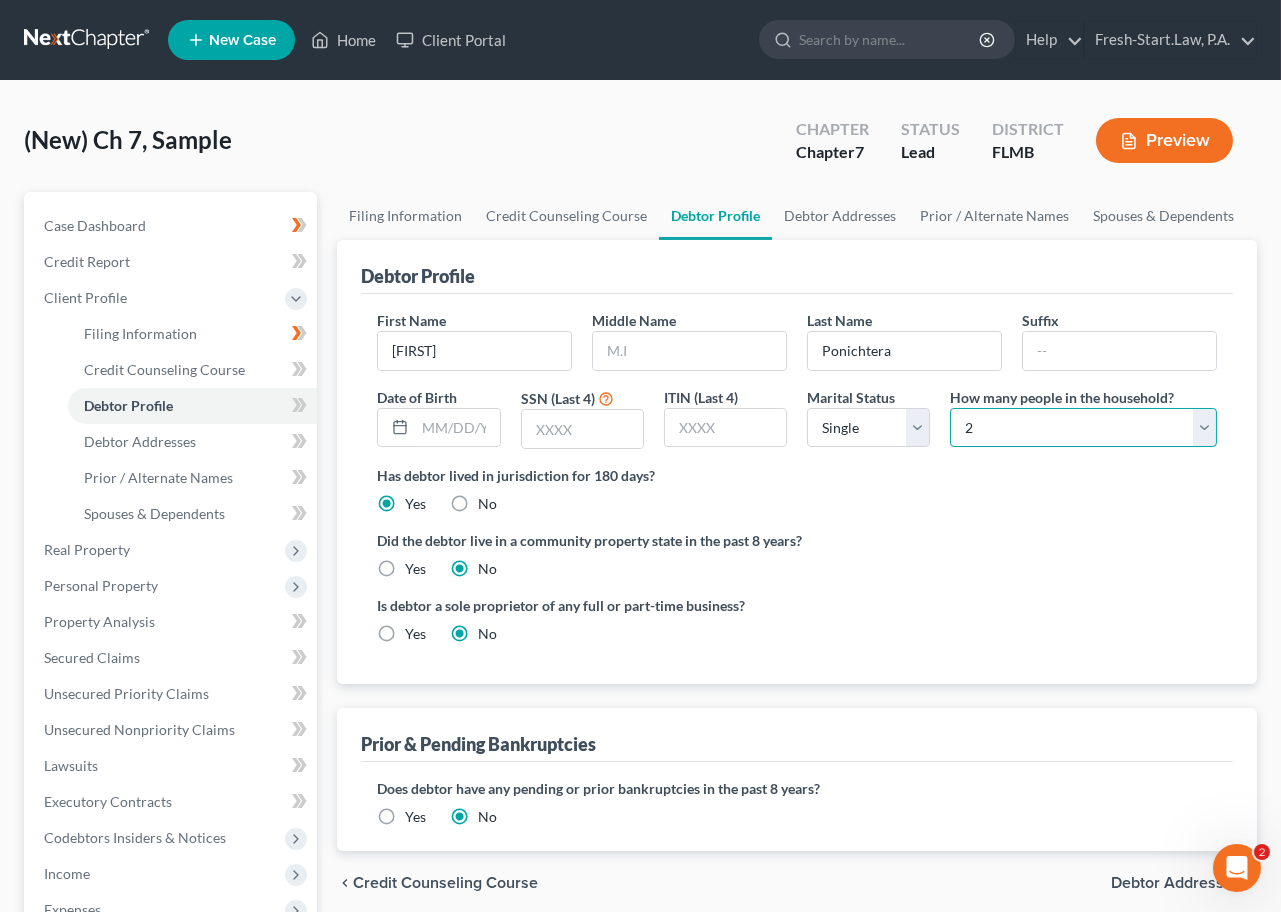 click on "Select 1 2 3 4 5 6 7 8 9 10 11 12 13 14 15 16 17 18 19 20" at bounding box center (1083, 428) 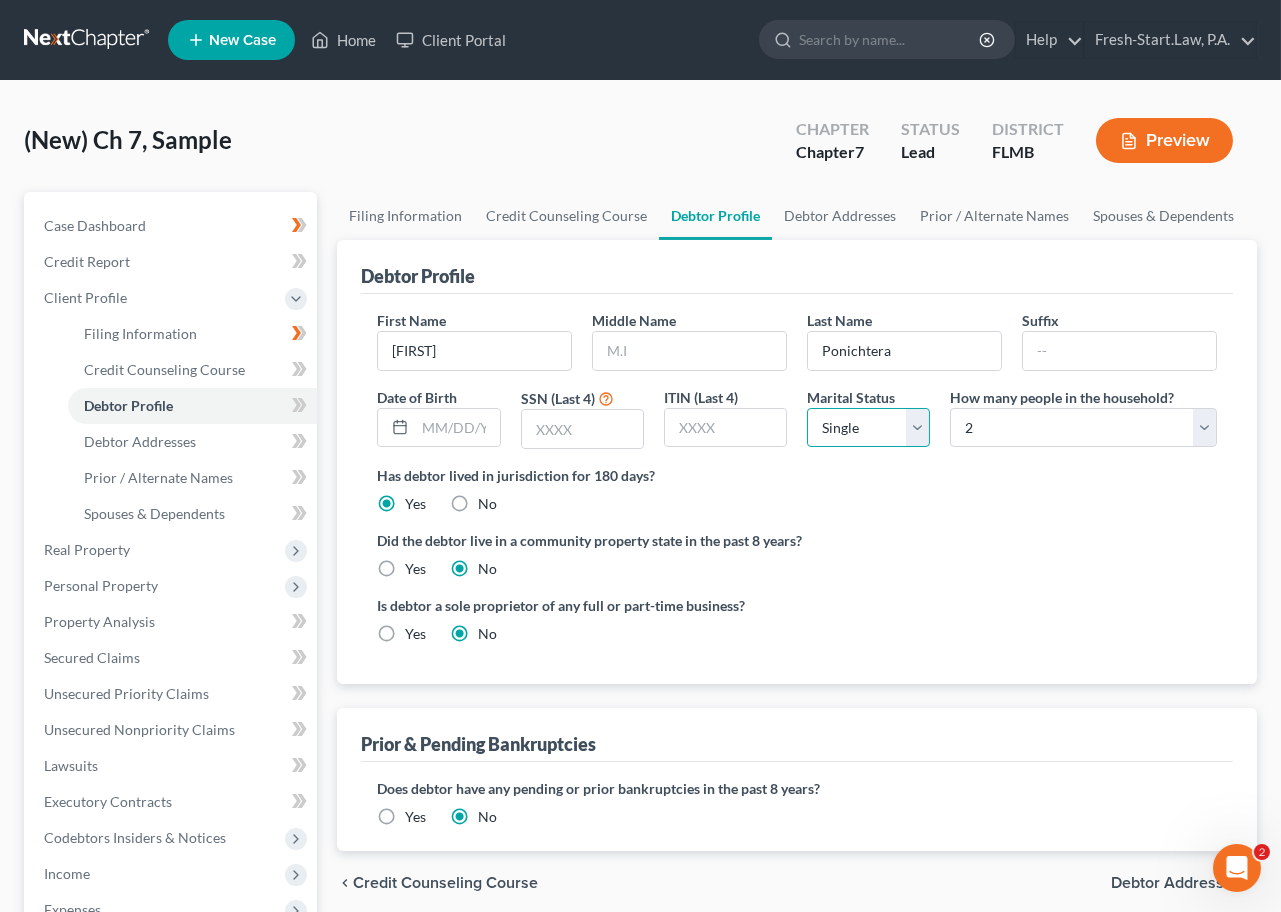 click on "Select Single Married Separated Divorced Widowed" at bounding box center [868, 428] 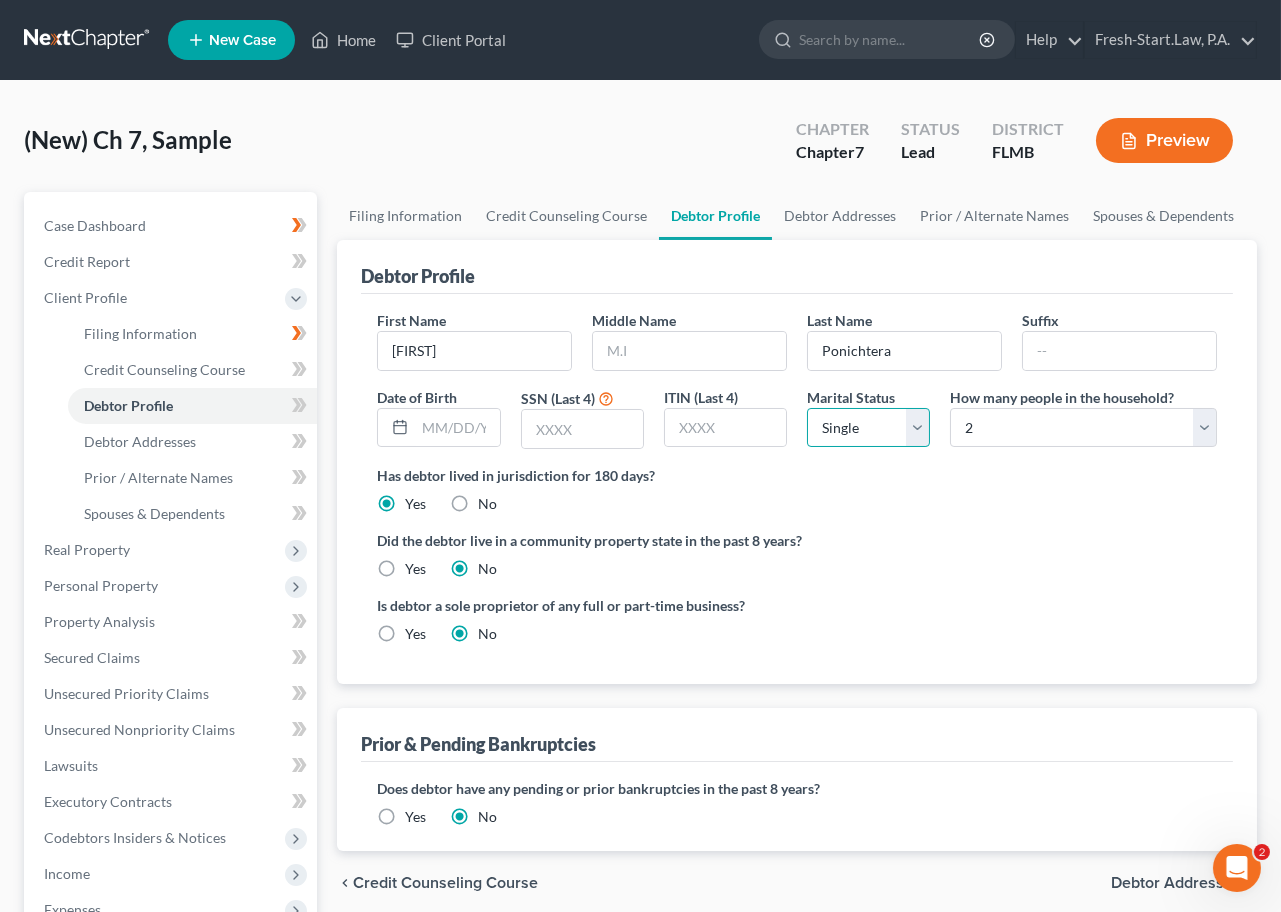 select on "2" 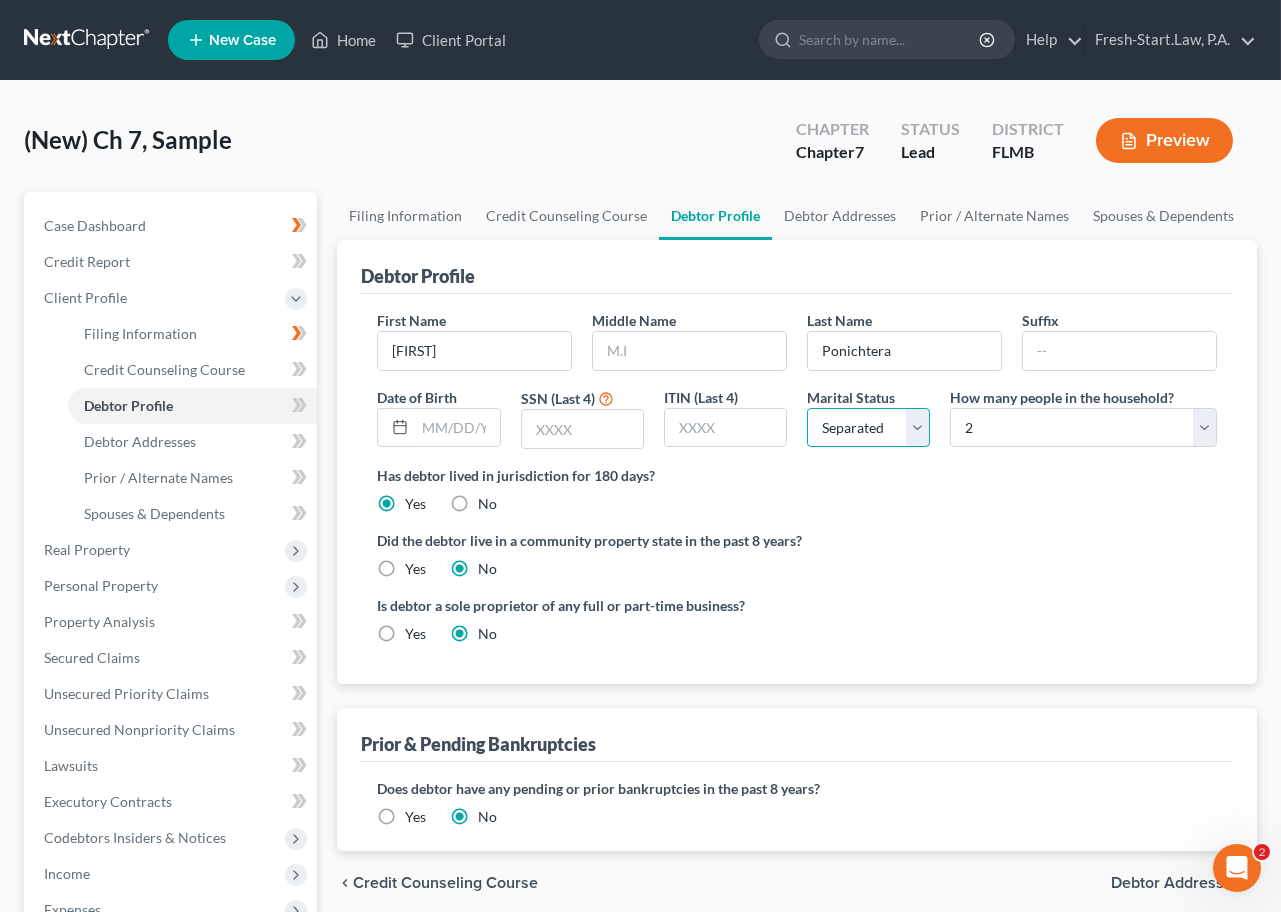 click on "Select Single Married Separated Divorced Widowed" at bounding box center (868, 428) 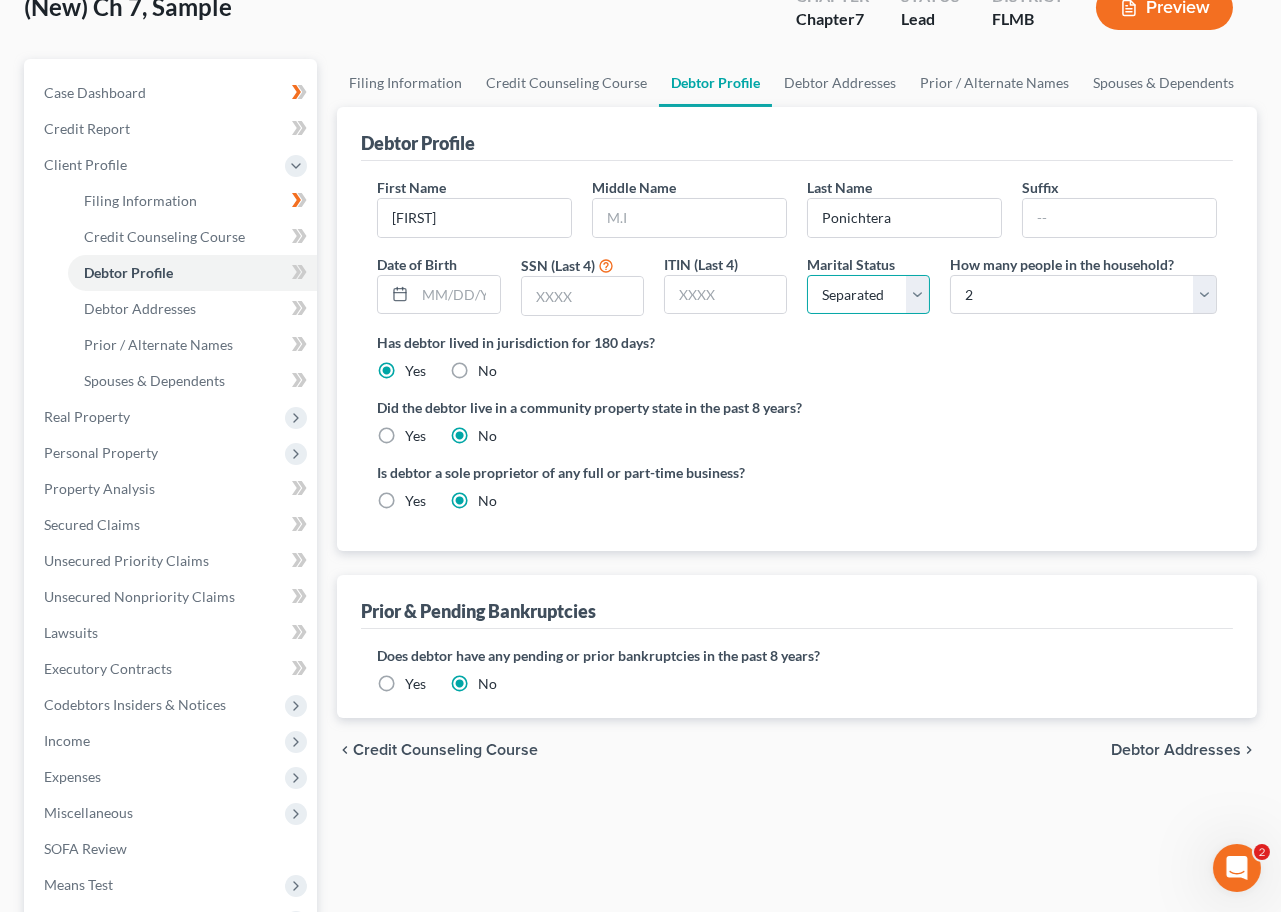 scroll, scrollTop: 0, scrollLeft: 0, axis: both 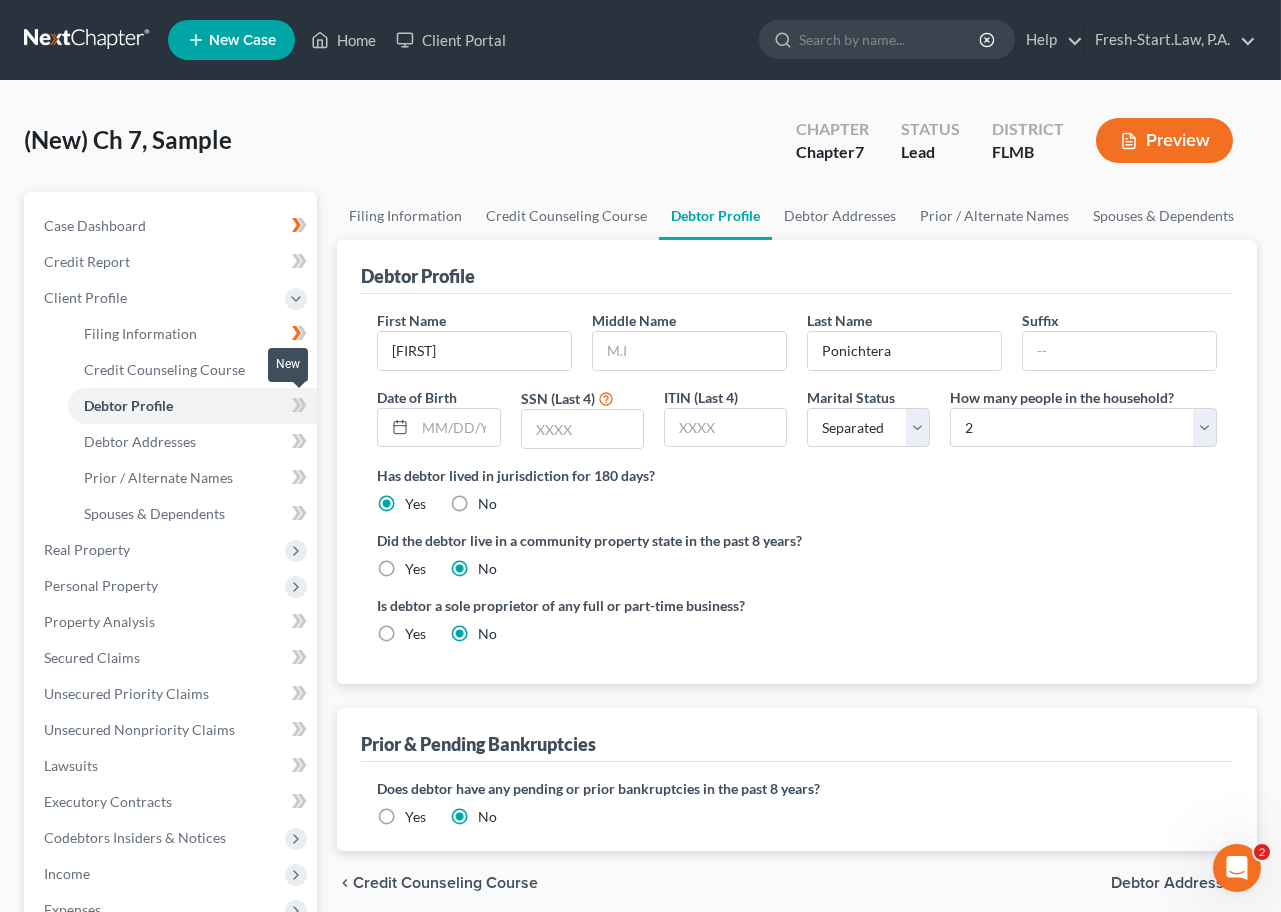click 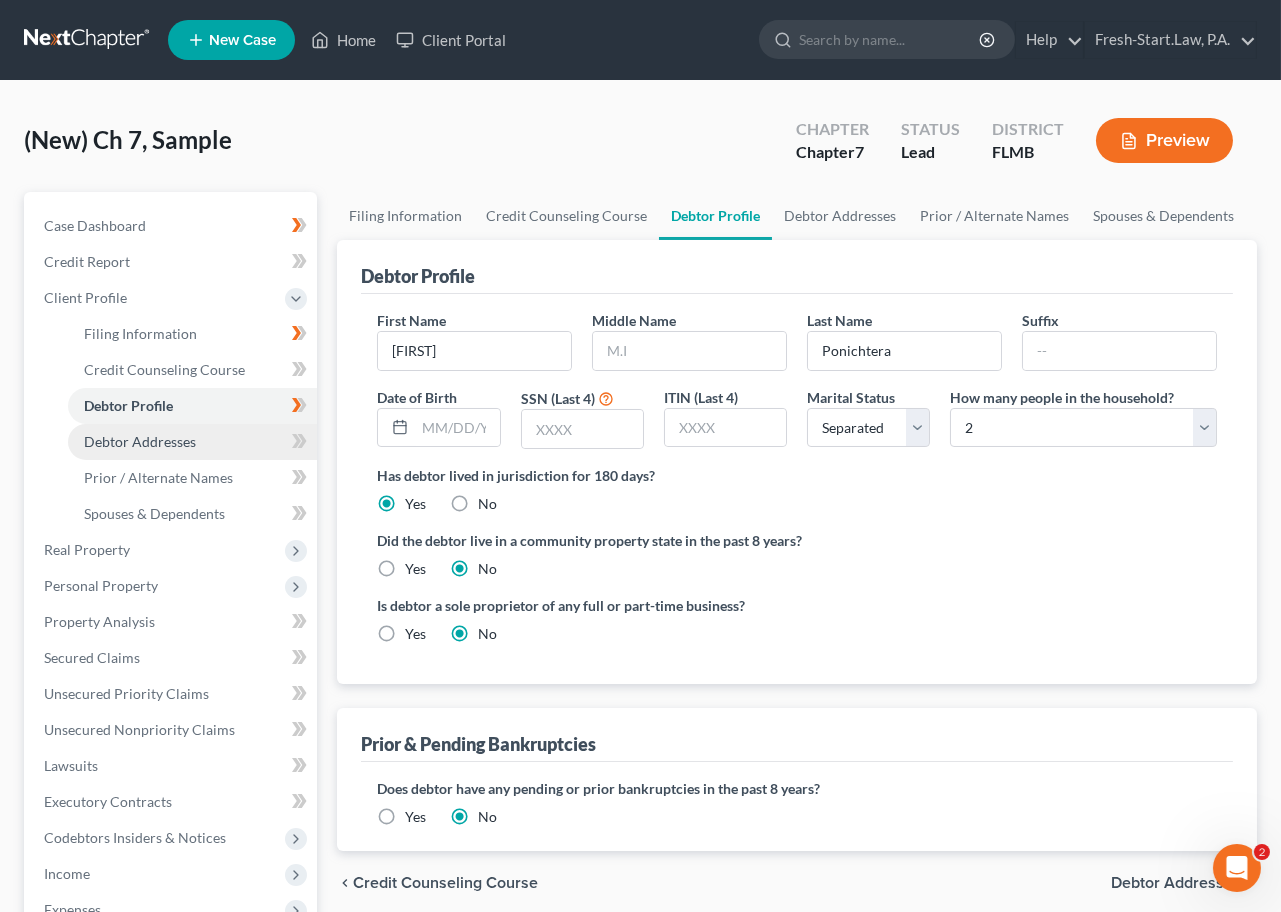 click on "Debtor Addresses" at bounding box center [140, 441] 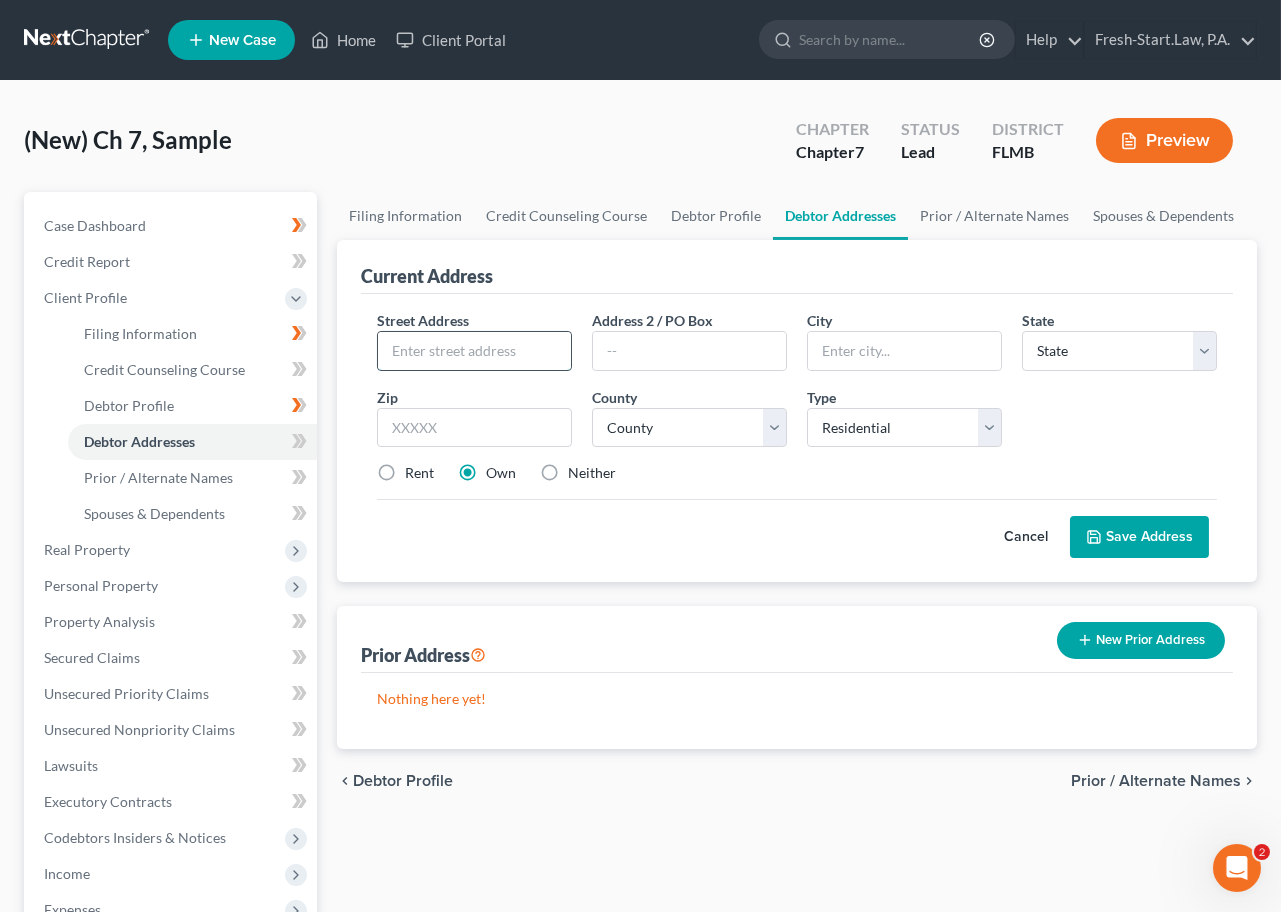click at bounding box center [474, 351] 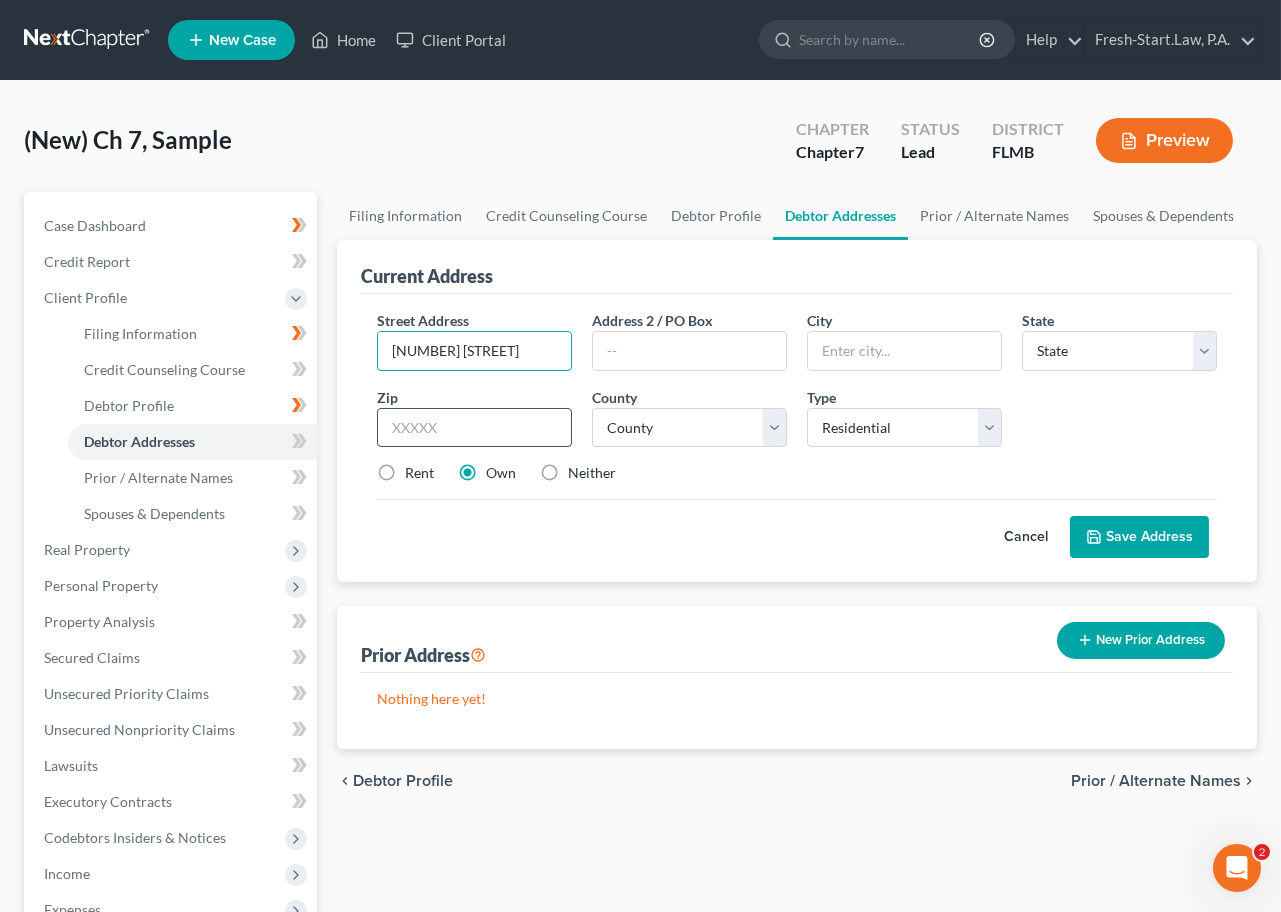 type on "[NUMBER] [STREET]" 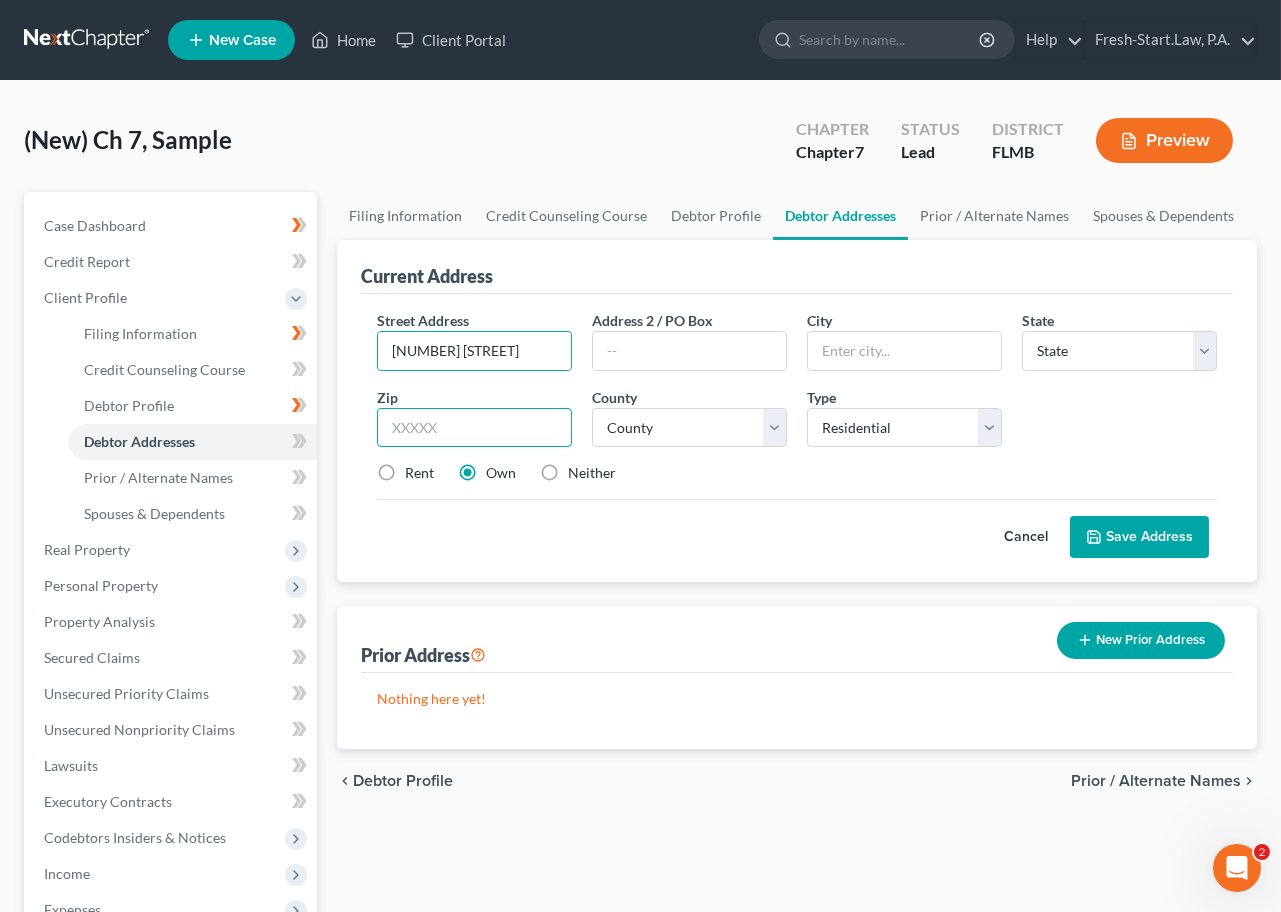 click at bounding box center (474, 428) 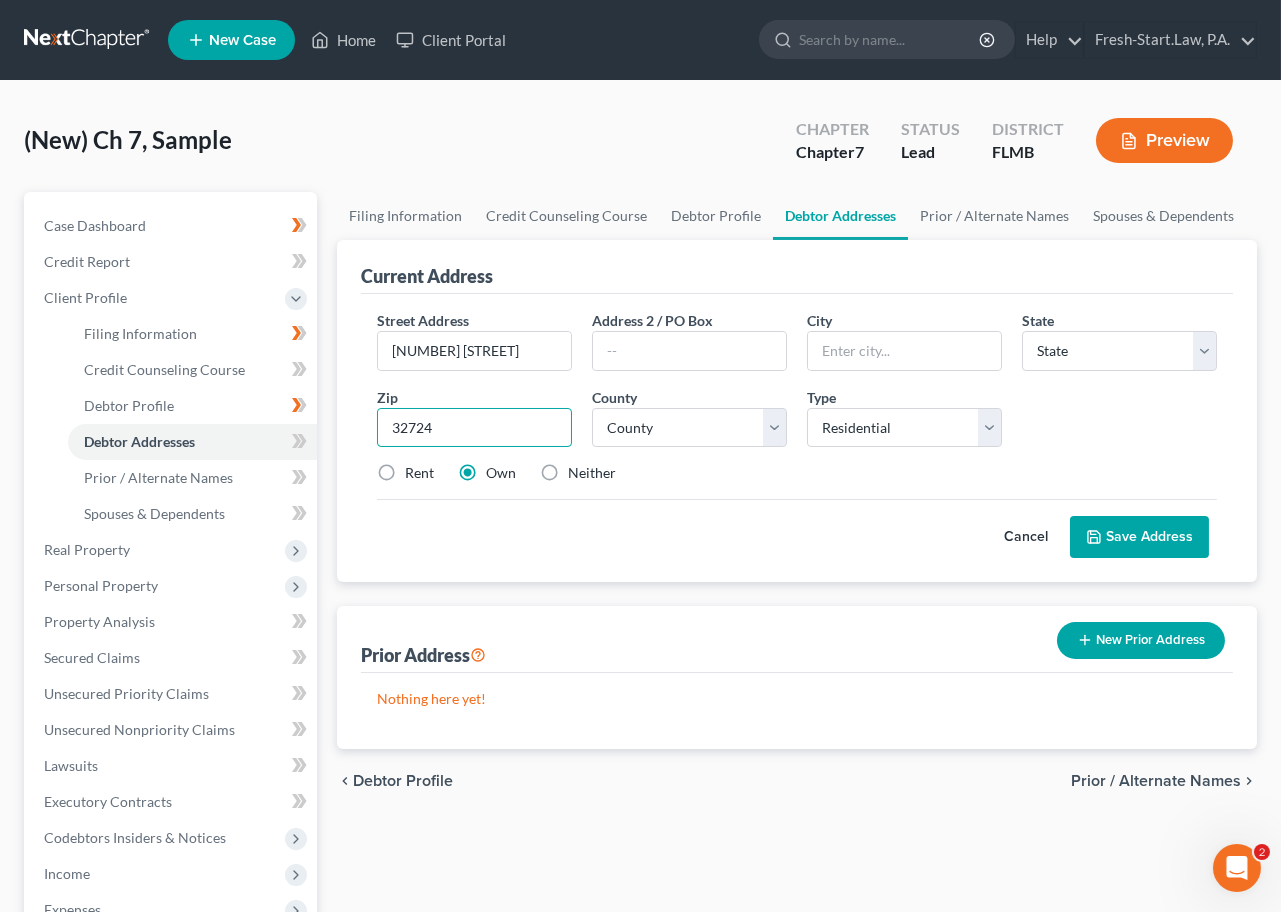 type on "32724" 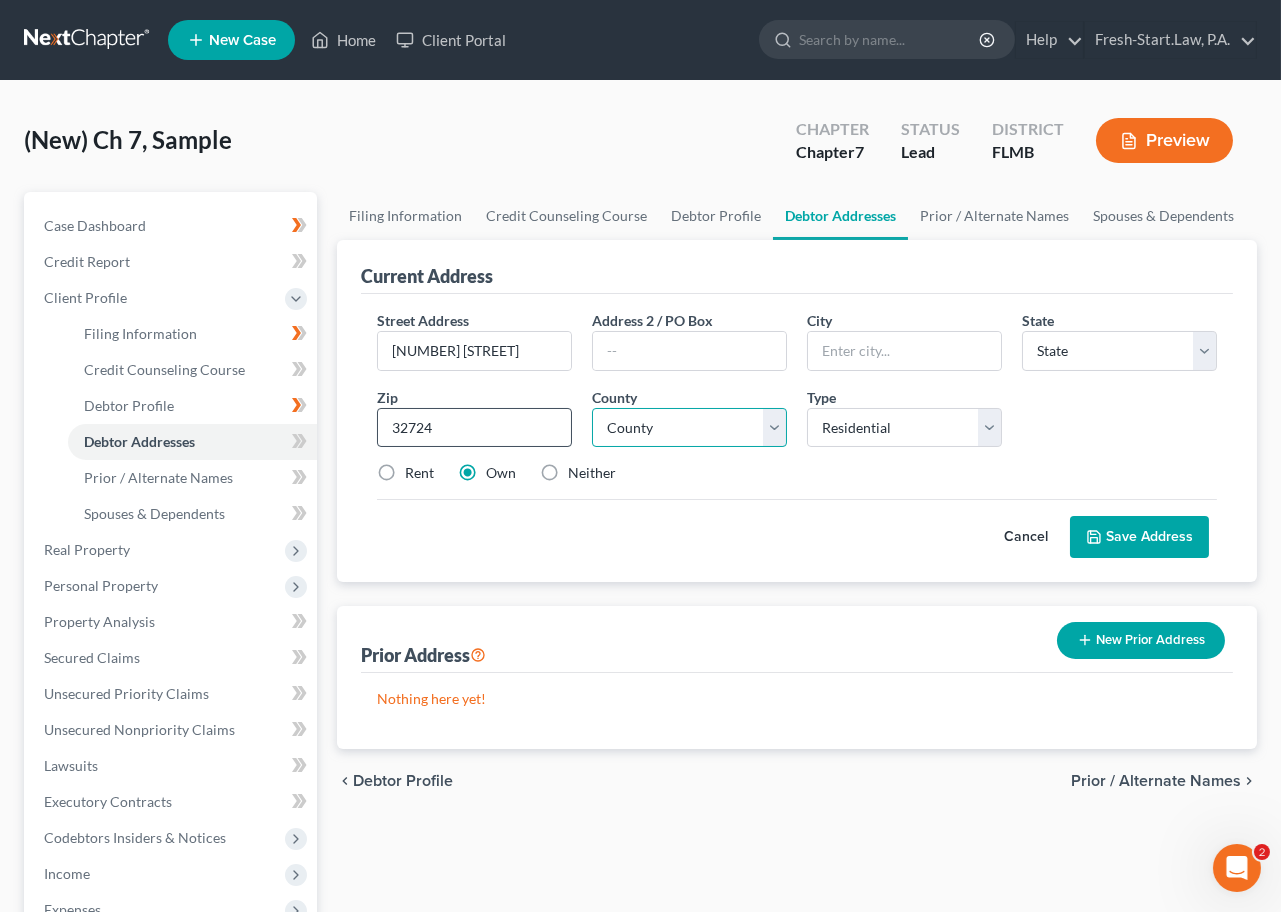type on "[CITY]" 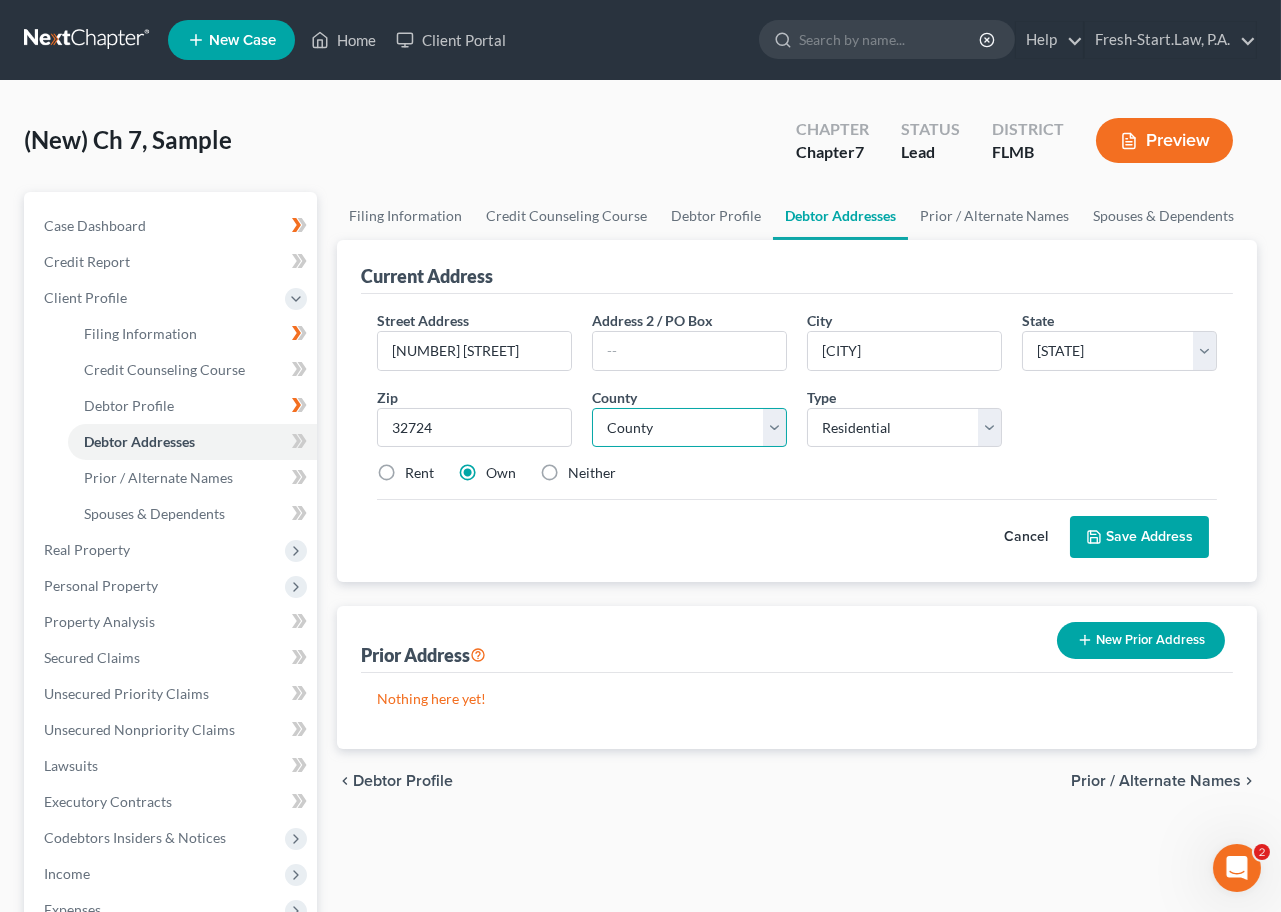 click on "County [COUNTY] County [COUNTY] County [COUNTY] County [COUNTY] County [COUNTY] County [COUNTY] County [COUNTY] County [COUNTY] County [COUNTY] County [COUNTY] County [COUNTY] County [COUNTY] County [COUNTY] County [COUNTY] County [COUNTY] County [COUNTY] County [COUNTY] County [COUNTY] County [COUNTY] County [COUNTY] County [COUNTY] County [COUNTY] County [COUNTY] County [COUNTY] County [COUNTY] County [COUNTY] County [COUNTY] County [COUNTY] County [COUNTY] County [COUNTY] County [COUNTY] County [COUNTY] County [COUNTY] County [COUNTY] County [COUNTY] County [COUNTY] County [COUNTY] County [COUNTY] County [COUNTY] County [COUNTY] County [COUNTY] County [COUNTY] County [COUNTY] County [COUNTY] County [COUNTY] County [COUNTY] County [COUNTY] County [COUNTY] County [COUNTY] County [COUNTY] County [COUNTY] County [COUNTY] County [COUNTY] County [COUNTY] County [COUNTY] County [COUNTY] County [COUNTY] County [COUNTY] County [COUNTY] County [COUNTY] County [COUNTY] County [COUNTY] County [COUNTY] County [COUNTY] County [COUNTY] County [COUNTY] County [COUNTY] County [COUNTY] County [COUNTY] County [COUNTY] County [COUNTY] County [COUNTY] County [COUNTY] County [COUNTY] County [COUNTY] County [COUNTY] County [COUNTY] County [COUNTY] County [COUNTY] County [COUNTY] County [COUNTY] County [COUNTY] County [COUNTY] County [COUNTY] County [COUNTY] County [COUNTY] County [COUNTY] County [COUNTY] County [COUNTY] County [COUNTY] County [COUNTY] County [COUNTY] County [COUNTY] County [COUNTY] County [COUNTY] County [COUNTY] County [COUNTY] County [COUNTY] County [COUNTY] County [COUNTY] County [COUNTY] County [COUNTY] County [COUNTY] County [COUNTY] County [COUNTY] County [COUNTY] County [COUNTY] County [COUNTY] County [COUNTY] County [COUNTY] County [COUNTY] County [COUNTY] County [COUNTY] County [COUNTY] County [COUNTY] County [COUNTY] County [COUNTY] County [COUNTY] County [COUNTY] County [COUNTY] County [COUNTY] County [COUNTY] County [COUNTY] County [COUNTY] County [COUNTY] County [COUNTY] County [COUNTY] County [COUNTY] County [COUNTY] County [COUNTY] County [COUNTY] County [COUNTY] County [COUNTY] County [COUNTY] County [COUNTY] County [COUNTY] County [COUNTY] County [COUNTY] County [COUNTY] County [COUNTY] County [COUNTY] County [COUNTY] County [COUNTY] County [COUNTY] County [COUNTY] County [COUNTY] County [COUNTY] County [COUNTY] County [COUNTY] County [COUNTY] County [COUNTY] County [COUNTY] County [COUNTY] County [COUNTY] County [COUNTY] County [COUNTY] County [COUNTY] County [COUNTY] County [COUNTY] County [COUNTY] County [COUNTY] County [COUNTY] County [COUNTY] County [COUNTY] County [COUNTY] County [COUNTY] County [COUNTY] County [COUNTY] County [COUNTY] County [COUNTY] County [COUNTY] County [COUNTY] County [COUNTY] County [COUNTY] County [COUNTY] County [COUNTY] County [COUNTY] County [COUNTY] County [COUNTY] County [COUNTY] County [COUNTY] County [COUNTY] County [COUNTY] County [COUNTY] County [COUNTY] County [COUNTY] County [COUNTY] County [COUNTY] County [COUNTY] County [COUNTY] County [COUNTY] County [COUNTY] County [COUNTY] County [COUNTY] County [COUNTY] County [COUNTY] County [COUNTY] County [COUNTY] County [COUNTY] County [COUNTY] County [COUNTY] County [COUNTY] County [COUNTY] County [COUNTY] County [COUNTY] County [COUNTY] County [COUNTY] County [COUNTY] County [COUNTY] County [COUNTY] County [COUNTY] County [COUNTY] County [COUNTY] County [COUNTY] County [COUNTY] County [COUNTY] County [COUNTY] County [COUNTY] County [COUNTY] County [COUNTY] County [COUNTY] County [COUNTY] County [COUNTY] County [COUNTY] County [COUNTY] County [COUNTY] County [COUNTY] County [COUNTY] County [COUNTY] County [COUNTY] County [COUNTY] County [COUNTY] County [COUNTY] County [COUNTY] County [COUNTY] County [COUNTY] County [COUNTY] County [COUNTY] County [COUNTY] County [COUNTY] County [COUNTY] County [COUNTY] County [COUNTY] County [COUNTY] County [COUNTY] County [COUNTY] County [COUNTY] County [COUNTY] County [COUNTY] County [COUNTY] County [COUNTY] County [COUNTY] County [COUNTY] County [COUNTY] County [COUNTY] County [COUNTY] County [COUNTY] County [COUNTY] County [COUNTY] County [COUNTY] County [COUNTY] County [COUNTY] County [COUNTY] County [COUNTY] County [COUNTY] County [COUNTY] County [COUNTY] County [COUNTY] County [COUNTY] County [COUNTY] County [COUNTY] County [COUNTY] County [COUNTY] County [COUNTY] County [COUNTY] County [COUNTY] County [COUNTY] County [COUNTY] County [COUNTY] County [COUNTY] County [COUNTY] County [COUNTY] County [COUNTY] County [COUNTY] County [COUNTY] County [COUNTY] County [COUNTY] County [COUNTY] County [COUNTY] County [COUNTY] County [COUNTY] County [COUNTY] County [COUNTY] County [COUNTY] County [COUNTY] County [COUNTY] County [COUNTY] County [COUNTY] County [COUNTY] County [COUNTY] County [COUNTY] County [COUNTY] County [COUNTY] County [COUNTY] County [COUNTY] County [COUNTY] County [COUNTY] County [COUNTY] County [COUNTY] County [COUNTY] County [COUNTY] County [COUNTY] County [COUNTY] County [COUNTY] County [COUNTY] County [COUNTY] County [COUNTY] County [COUNTY] County [COUNTY] County [COUNTY] County [COUNTY] County [COUNTY] County [COUNTY] County [COUNTY] County [COUNTY] County [COUNTY] County [COUNTY] County [COUNTY] County [COUNTY] County [COUNTY] County [COUNTY] County [COUNTY] County [COUNTY] County [COUNTY] County [COUNTY] County [COUNTY] County [COUNTY] County [COUNTY] County [COUNTY] County [COUNTY] County [COUNTY] County [COUNTY] County [COUNTY] County [COUNTY] County [COUNTY] County [COUNTY] County [COUNTY] County [COUNTY] County [COUNTY] County [COUNTY] County [COUNTY] County [COUNTY] County [COUNTY] County [COUNTY] County [COUNTY] County [COUNTY] County [COUNTY] County [COUNTY] County [COUNTY] County [COUNTY] County [COUNTY] County [COUNTY] County [COUNTY] County [COUNTY] County [COUNTY] County [COUNTY] County [COUNTY] County [COUNTY] County [COUNTY] County [COUNTY] County [COUNTY] County [COUNTY] County [COUNTY] County [COUNTY] County [COUNTY] County [COUNTY] County [COUNTY] County [COUNTY] County [COUNTY] County [COUNTY] County [COUNTY] County [COUNTY] County [COUNTY] County [COUNTY] County [COUNTY] County [COUNTY] County [COUNTY] County [COUNTY] County [COUNTY] County [COUNTY] County [COUNTY] County [COUNTY] County [COUNTY] County [COUNTY] County [COUNTY] County [COUNTY] County [COUNTY] County [COUNTY] County [COUNTY] County [COUNTY] County [COUNTY] County [COUNTY] County [COUNTY] County [COUNTY] County [COUNTY] County [COUNTY] County [COUNTY] County [COUNTY] County [COUNTY] County [COUNTY] County [COUNTY] County [COUNTY] County [COUNTY] County [COUNTY] County [COUNTY] County [COUNTY] County [COUNTY] County [COUNTY] County [COUNTY] County [COUNTY] County [COUNTY] County [COUNTY] County [COUNTY] County [COUNTY] County [COUNTY] County [COUNTY] County [COUNTY] County [COUNTY] County [COUNTY] County [COUNTY] County [COUNTY] County [COUNTY] County [COUNTY] County [COUNTY] County [COUNTY] County [COUNTY] County [COUNTY] County [COUNTY] County [COUNTY] County [COUNTY] County [COUNTY] County [COUNTY] County [COUNTY] County [COUNTY] County [COUNTY] County [COUNTY] County [COUNTY] County [COUNTY] County [COUNTY] County [COUNTY] County [COUNTY] County [COUNTY] County [COUNTY] County [COUNTY] County [COUNTY] County [COUNTY] County [COUNTY] County [COUNTY] County [COUNTY] County [COUNTY] County [COUNTY] County [COUNTY] County [COUNTY] County [COUNTY] County [COUNTY] County [COUNTY] County [COUNTY] County [COUNTY] County [COUNTY] County [COUNTY] County [COUNTY] County [S" at bounding box center (689, 428) 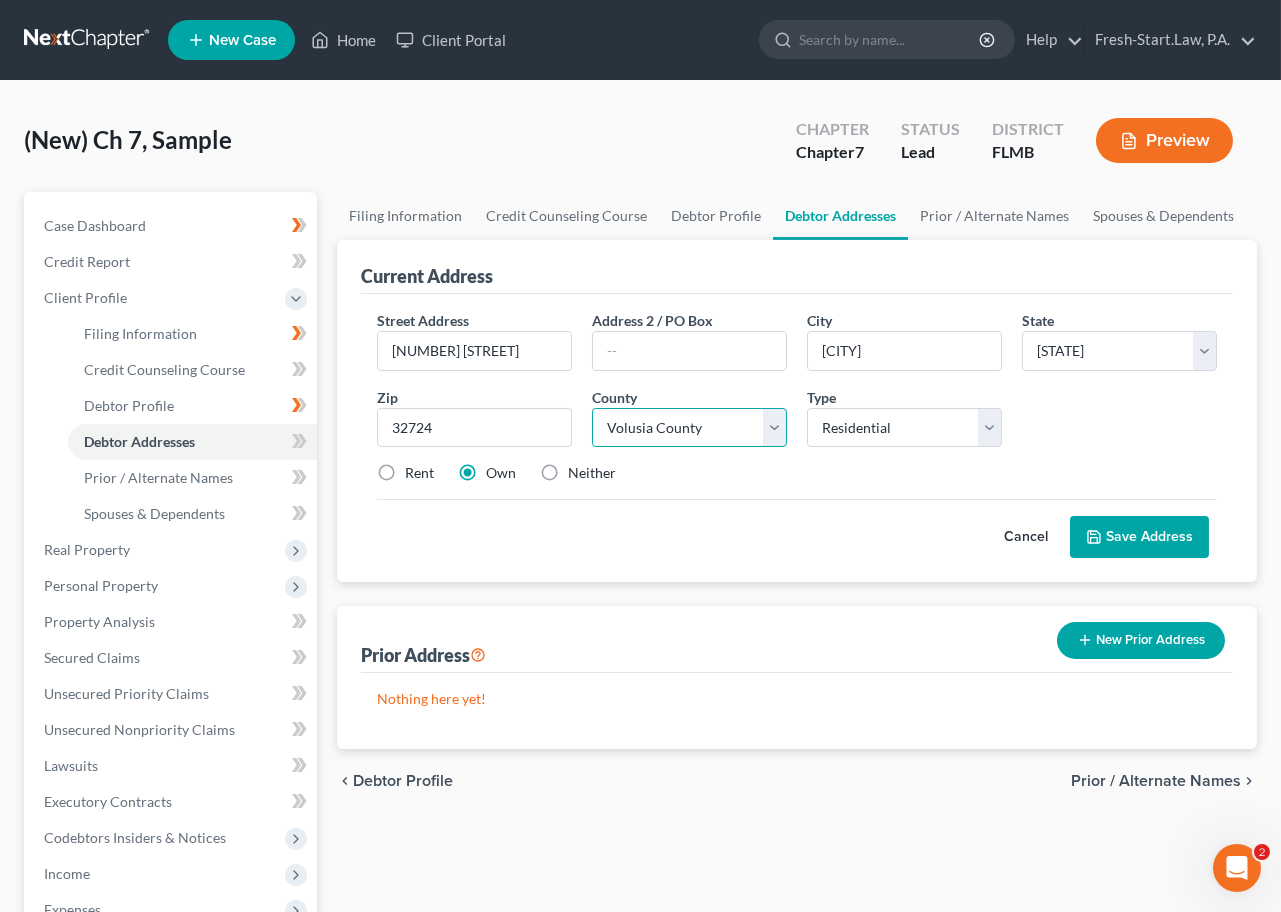 click on "County [COUNTY] County [COUNTY] County [COUNTY] County [COUNTY] County [COUNTY] County [COUNTY] County [COUNTY] County [COUNTY] County [COUNTY] County [COUNTY] County [COUNTY] County [COUNTY] County [COUNTY] County [COUNTY] County [COUNTY] County [COUNTY] County [COUNTY] County [COUNTY] County [COUNTY] County [COUNTY] County [COUNTY] County [COUNTY] County [COUNTY] County [COUNTY] County [COUNTY] County [COUNTY] County [COUNTY] County [COUNTY] County [COUNTY] County [COUNTY] County [COUNTY] County [COUNTY] County [COUNTY] County [COUNTY] County [COUNTY] County [COUNTY] County [COUNTY] County [COUNTY] County [COUNTY] County [COUNTY] County [COUNTY] County [COUNTY] County [COUNTY] County [COUNTY] County [COUNTY] County [COUNTY] County [COUNTY] County [COUNTY] County [COUNTY] County [COUNTY] County [COUNTY] County [COUNTY] County [COUNTY] County [COUNTY] County [COUNTY] County [COUNTY] County [COUNTY] County [COUNTY] County [COUNTY] County [COUNTY] County [COUNTY] County [COUNTY] County [COUNTY] County [COUNTY] County [COUNTY] County [COUNTY] County [COUNTY] County [COUNTY] County [COUNTY] County [COUNTY] County [COUNTY] County [COUNTY] County [COUNTY] County [COUNTY] County [COUNTY] County [COUNTY] County [COUNTY] County [COUNTY] County [COUNTY] County [COUNTY] County [COUNTY] County [COUNTY] County [COUNTY] County [COUNTY] County [COUNTY] County [COUNTY] County [COUNTY] County [COUNTY] County [COUNTY] County [COUNTY] County [COUNTY] County [COUNTY] County [COUNTY] County [COUNTY] County [COUNTY] County [COUNTY] County [COUNTY] County [COUNTY] County [COUNTY] County [COUNTY] County [COUNTY] County [COUNTY] County [COUNTY] County [COUNTY] County [COUNTY] County [COUNTY] County [COUNTY] County [COUNTY] County [COUNTY] County [COUNTY] County [COUNTY] County [COUNTY] County [COUNTY] County [COUNTY] County [COUNTY] County [COUNTY] County [COUNTY] County [COUNTY] County [COUNTY] County [COUNTY] County [COUNTY] County [COUNTY] County [COUNTY] County [COUNTY] County [COUNTY] County [COUNTY] County [COUNTY] County [COUNTY] County [COUNTY] County [COUNTY] County [COUNTY] County [COUNTY] County [COUNTY] County [COUNTY] County [COUNTY] County [COUNTY] County [COUNTY] County [COUNTY] County [COUNTY] County [COUNTY] County [COUNTY] County [COUNTY] County [COUNTY] County [COUNTY] County [COUNTY] County [COUNTY] County [COUNTY] County [COUNTY] County [COUNTY] County [COUNTY] County [COUNTY] County [COUNTY] County [COUNTY] County [COUNTY] County [COUNTY] County [COUNTY] County [COUNTY] County [COUNTY] County [COUNTY] County [COUNTY] County [COUNTY] County [COUNTY] County [COUNTY] County [COUNTY] County [COUNTY] County [COUNTY] County [COUNTY] County [COUNTY] County [COUNTY] County [COUNTY] County [COUNTY] County [COUNTY] County [COUNTY] County [COUNTY] County [COUNTY] County [COUNTY] County [COUNTY] County [COUNTY] County [COUNTY] County [COUNTY] County [COUNTY] County [COUNTY] County [COUNTY] County [COUNTY] County [COUNTY] County [COUNTY] County [COUNTY] County [COUNTY] County [COUNTY] County [COUNTY] County [COUNTY] County [COUNTY] County [COUNTY] County [COUNTY] County [COUNTY] County [COUNTY] County [COUNTY] County [COUNTY] County [COUNTY] County [COUNTY] County [COUNTY] County [COUNTY] County [COUNTY] County [COUNTY] County [COUNTY] County [COUNTY] County [COUNTY] County [COUNTY] County [COUNTY] County [COUNTY] County [COUNTY] County [COUNTY] County [COUNTY] County [COUNTY] County [COUNTY] County [COUNTY] County [COUNTY] County [COUNTY] County [COUNTY] County [COUNTY] County [COUNTY] County [COUNTY] County [COUNTY] County [COUNTY] County [COUNTY] County [COUNTY] County [COUNTY] County [COUNTY] County [COUNTY] County [COUNTY] County [COUNTY] County [COUNTY] County [COUNTY] County [COUNTY] County [COUNTY] County [COUNTY] County [COUNTY] County [COUNTY] County [COUNTY] County [COUNTY] County [COUNTY] County [COUNTY] County [COUNTY] County [COUNTY] County [COUNTY] County [COUNTY] County [COUNTY] County [COUNTY] County [COUNTY] County [COUNTY] County [COUNTY] County [COUNTY] County [COUNTY] County [COUNTY] County [COUNTY] County [COUNTY] County [COUNTY] County [COUNTY] County [COUNTY] County [COUNTY] County [COUNTY] County [COUNTY] County [COUNTY] County [COUNTY] County [COUNTY] County [COUNTY] County [COUNTY] County [COUNTY] County [COUNTY] County [COUNTY] County [COUNTY] County [COUNTY] County [COUNTY] County [COUNTY] County [COUNTY] County [COUNTY] County [COUNTY] County [COUNTY] County [COUNTY] County [COUNTY] County [COUNTY] County [COUNTY] County [COUNTY] County [COUNTY] County [COUNTY] County [COUNTY] County [COUNTY] County [COUNTY] County [COUNTY] County [COUNTY] County [COUNTY] County [COUNTY] County [COUNTY] County [COUNTY] County [COUNTY] County [COUNTY] County [COUNTY] County [COUNTY] County [COUNTY] County [COUNTY] County [COUNTY] County [COUNTY] County [COUNTY] County [COUNTY] County [COUNTY] County [COUNTY] County [COUNTY] County [COUNTY] County [COUNTY] County [COUNTY] County [COUNTY] County [COUNTY] County [COUNTY] County [COUNTY] County [COUNTY] County [COUNTY] County [COUNTY] County [COUNTY] County [COUNTY] County [COUNTY] County [COUNTY] County [COUNTY] County [COUNTY] County [COUNTY] County [COUNTY] County [COUNTY] County [COUNTY] County [COUNTY] County [COUNTY] County [COUNTY] County [COUNTY] County [COUNTY] County [COUNTY] County [COUNTY] County [COUNTY] County [COUNTY] County [COUNTY] County [COUNTY] County [COUNTY] County [COUNTY] County [COUNTY] County [COUNTY] County [COUNTY] County [COUNTY] County [COUNTY] County [COUNTY] County [COUNTY] County [COUNTY] County [COUNTY] County [COUNTY] County [COUNTY] County [COUNTY] County [COUNTY] County [COUNTY] County [COUNTY] County [COUNTY] County [COUNTY] County [COUNTY] County [COUNTY] County [COUNTY] County [COUNTY] County [COUNTY] County [COUNTY] County [COUNTY] County [COUNTY] County [COUNTY] County [COUNTY] County [COUNTY] County [COUNTY] County [COUNTY] County [COUNTY] County [COUNTY] County [COUNTY] County [COUNTY] County [COUNTY] County [COUNTY] County [COUNTY] County [COUNTY] County [COUNTY] County [COUNTY] County [COUNTY] County [COUNTY] County [COUNTY] County [COUNTY] County [COUNTY] County [COUNTY] County [COUNTY] County [COUNTY] County [COUNTY] County [COUNTY] County [COUNTY] County [COUNTY] County [COUNTY] County [COUNTY] County [COUNTY] County [COUNTY] County [COUNTY] County [COUNTY] County [COUNTY] County [COUNTY] County [COUNTY] County [COUNTY] County [COUNTY] County [COUNTY] County [COUNTY] County [COUNTY] County [COUNTY] County [COUNTY] County [COUNTY] County [COUNTY] County [COUNTY] County [COUNTY] County [COUNTY] County [COUNTY] County [COUNTY] County [COUNTY] County [COUNTY] County [COUNTY] County [COUNTY] County [COUNTY] County [COUNTY] County [COUNTY] County [COUNTY] County [COUNTY] County [COUNTY] County [COUNTY] County [COUNTY] County [COUNTY] County [COUNTY] County [COUNTY] County [COUNTY] County [COUNTY] County [COUNTY] County [COUNTY] County [COUNTY] County [COUNTY] County [COUNTY] County [COUNTY] County [COUNTY] County [COUNTY] County [COUNTY] County [COUNTY] County [COUNTY] County [COUNTY] County [COUNTY] County [COUNTY] County [COUNTY] County [COUNTY] County [COUNTY] County [COUNTY] County [COUNTY] County [COUNTY] County [COUNTY] County [COUNTY] County [COUNTY] County [COUNTY] County [COUNTY] County [COUNTY] County [COUNTY] County [COUNTY] County [COUNTY] County [COUNTY] County [COUNTY] County [COUNTY] County [COUNTY] County [COUNTY] County [COUNTY] County [COUNTY] County [COUNTY] County [COUNTY] County [COUNTY] County [S" at bounding box center (689, 428) 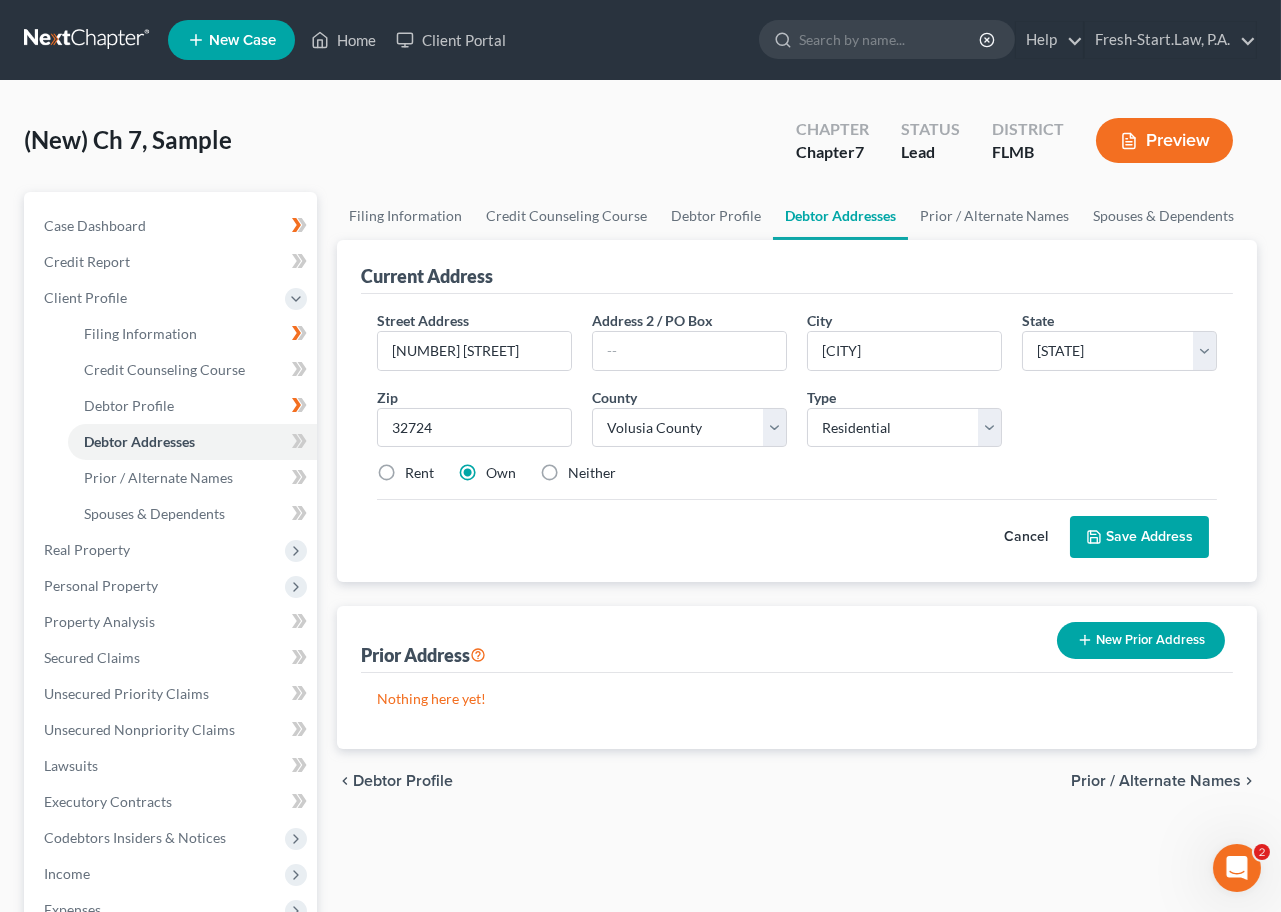 click on "Save Address" at bounding box center (1139, 537) 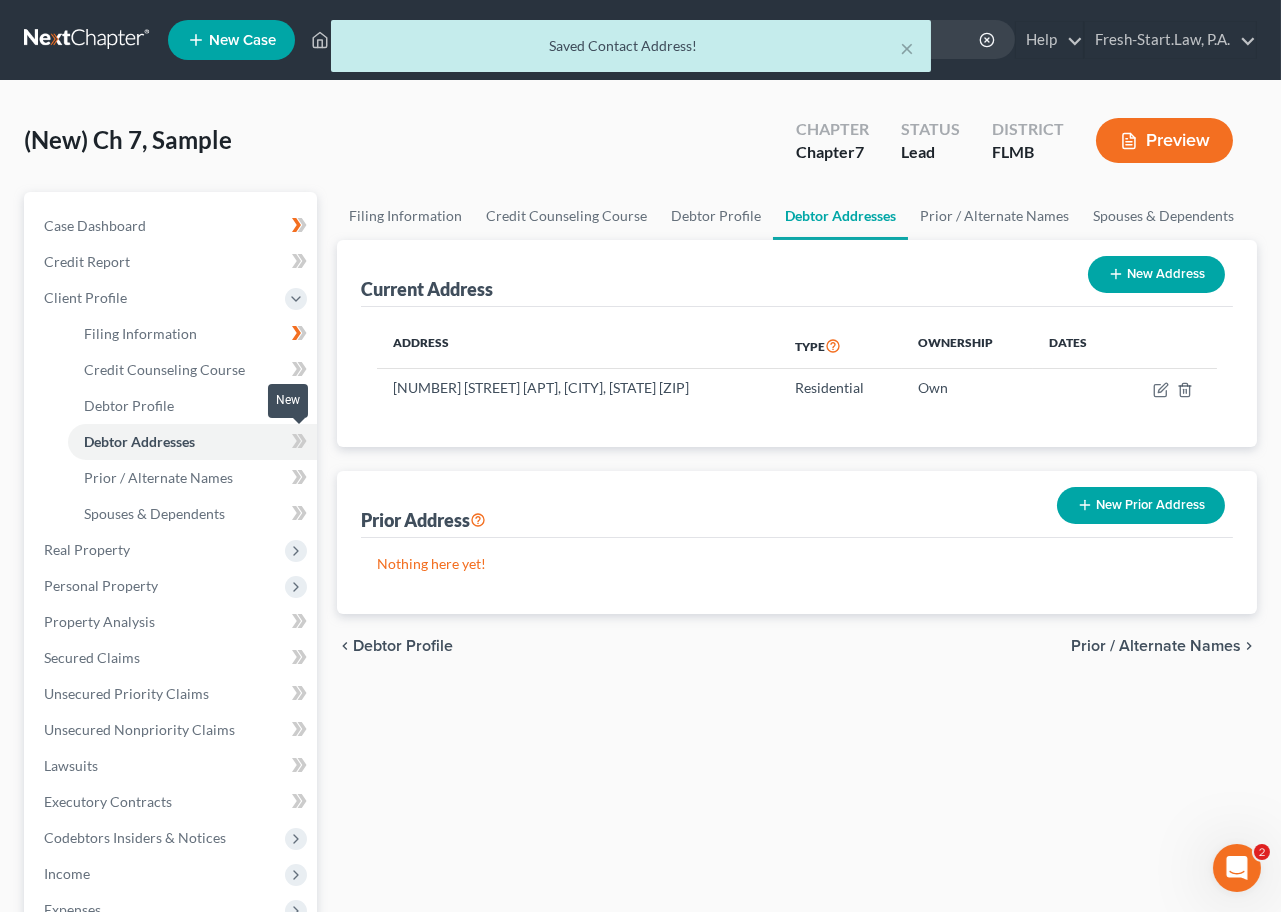 click 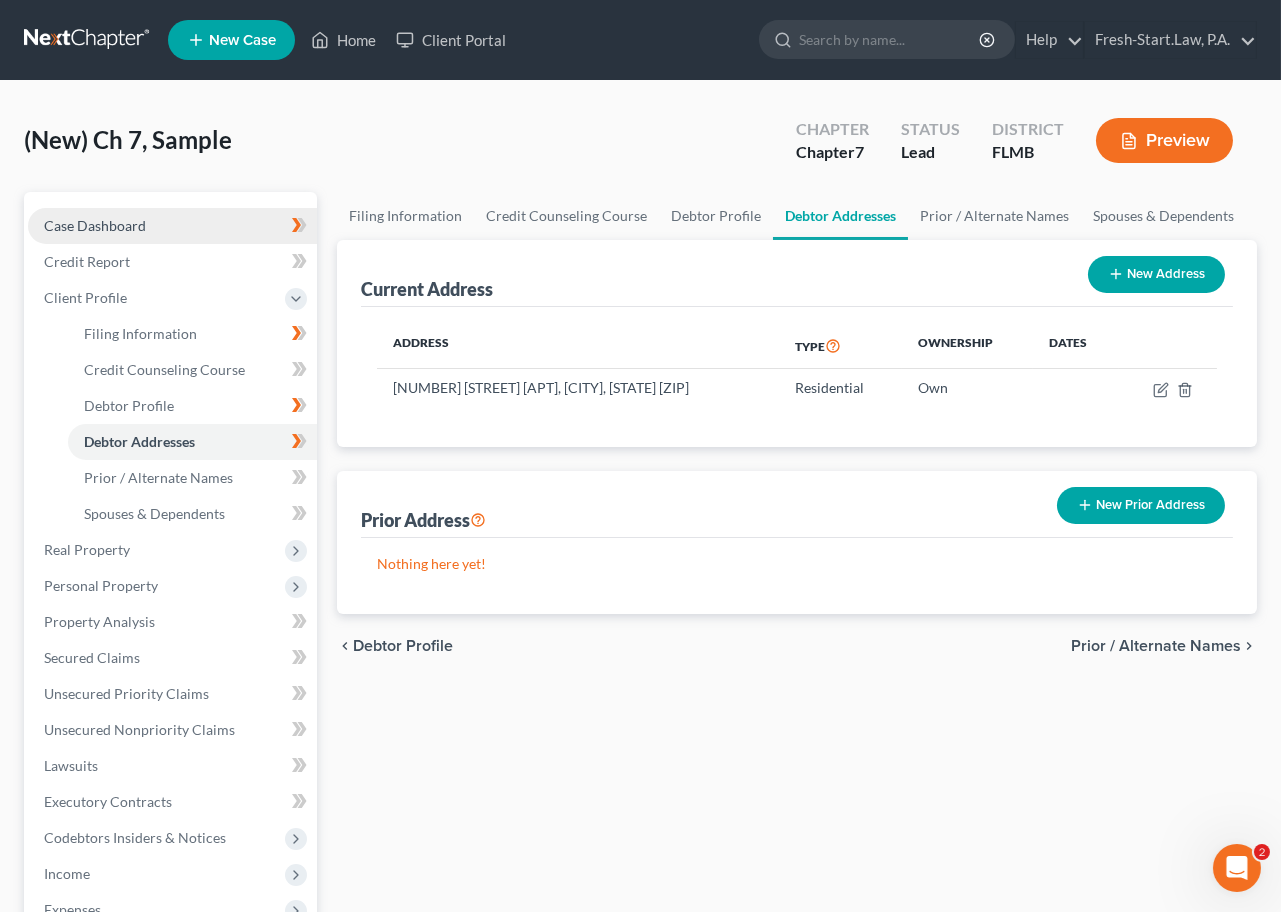 click on "Case Dashboard" at bounding box center (95, 225) 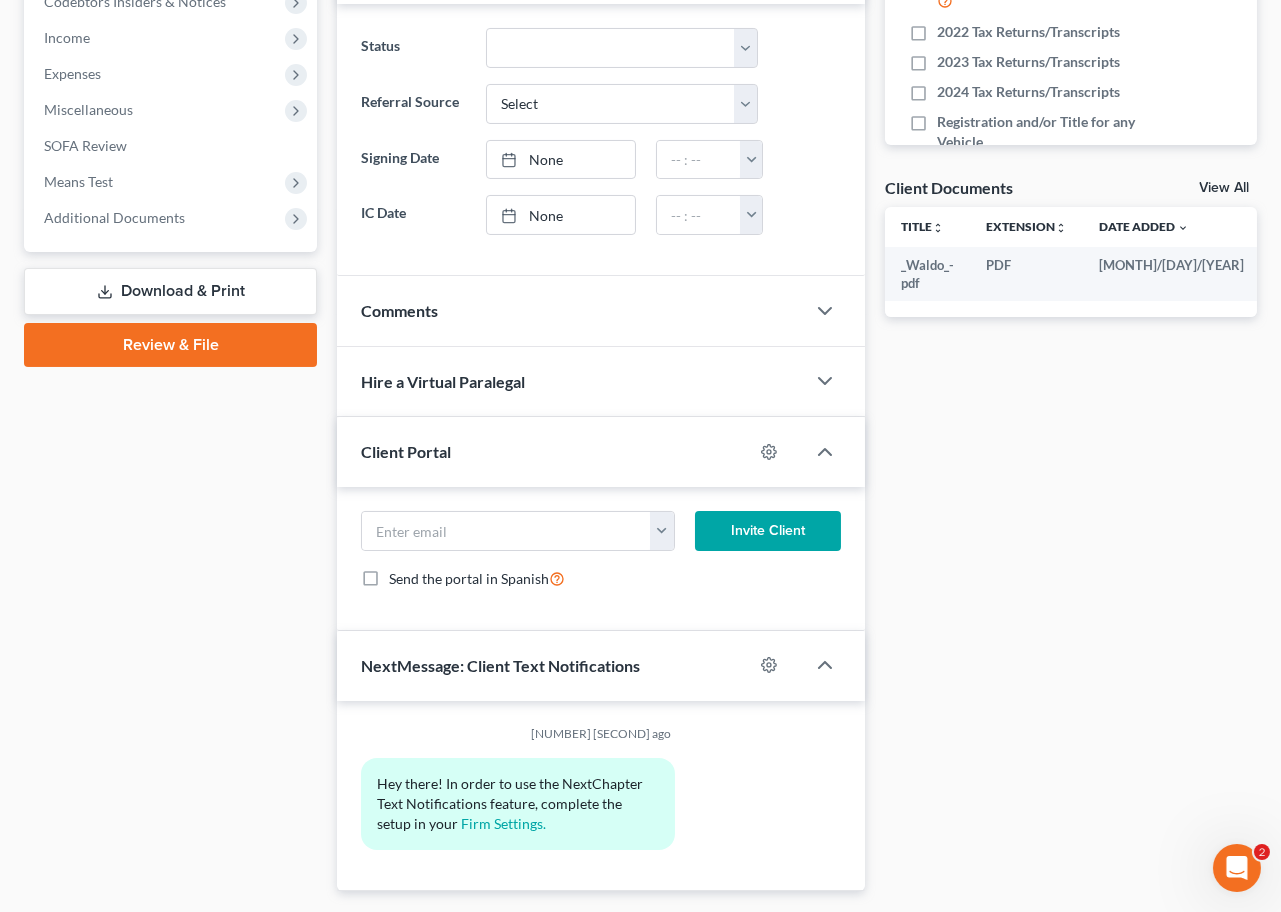 scroll, scrollTop: 666, scrollLeft: 0, axis: vertical 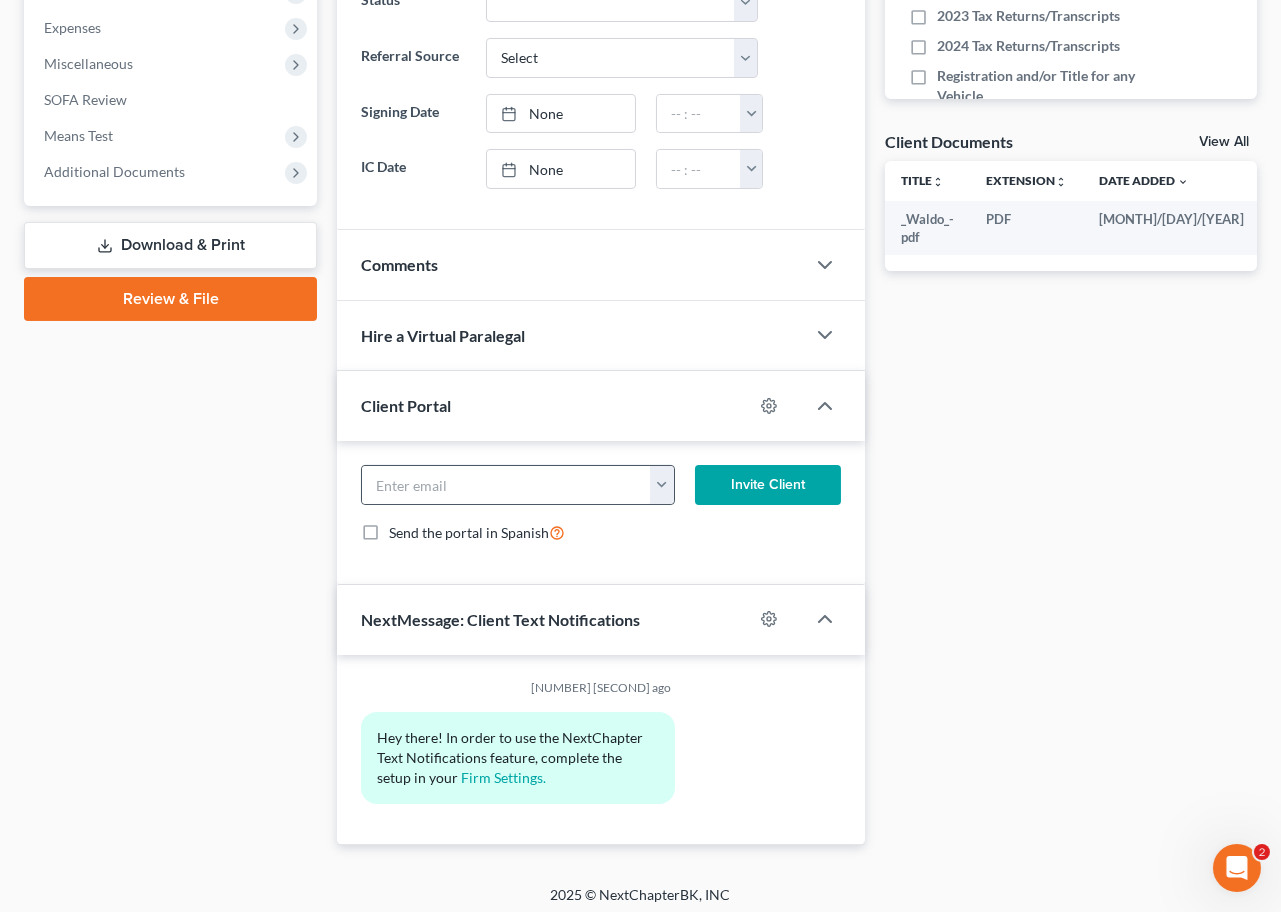 click at bounding box center [662, 485] 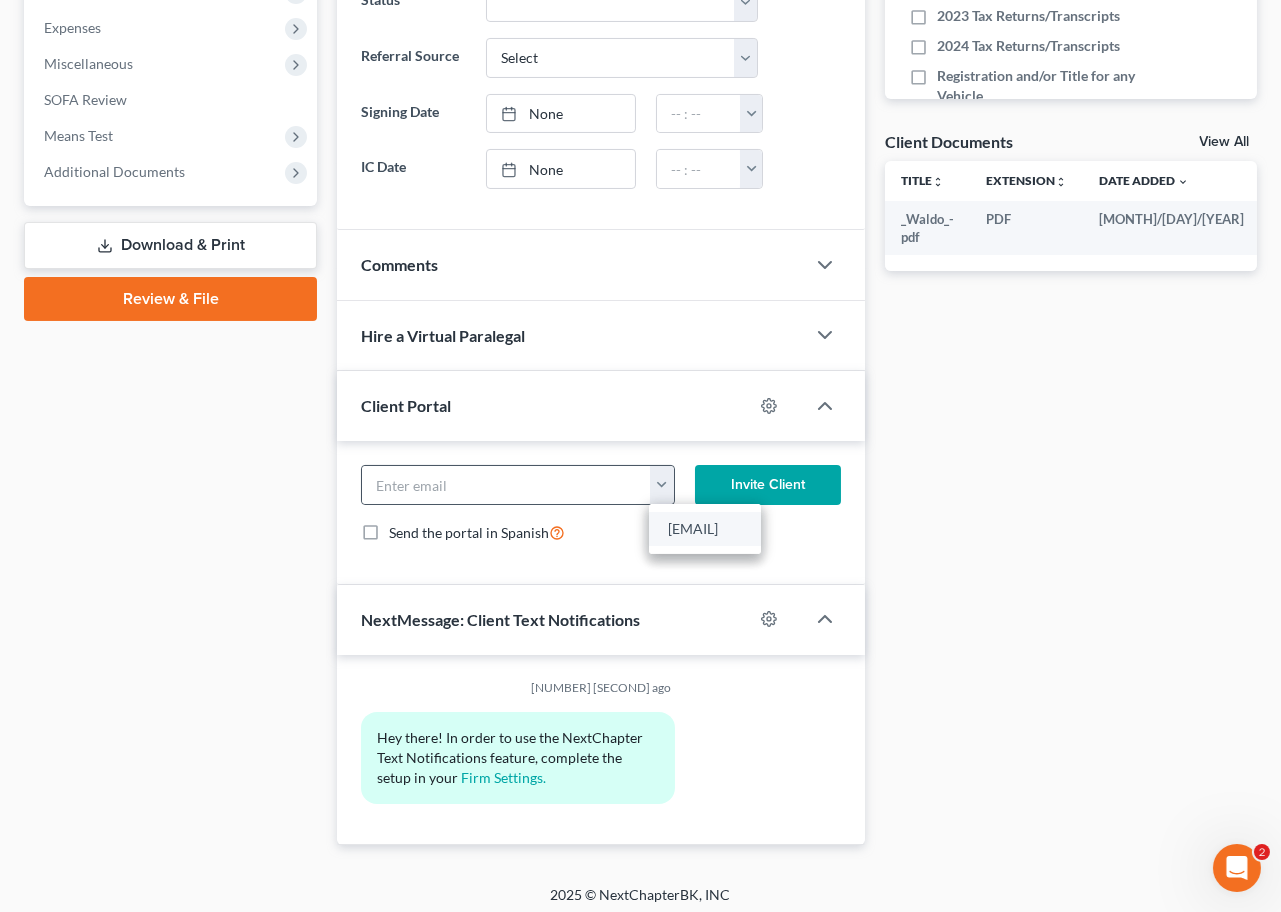 click on "[EMAIL]" at bounding box center (705, 529) 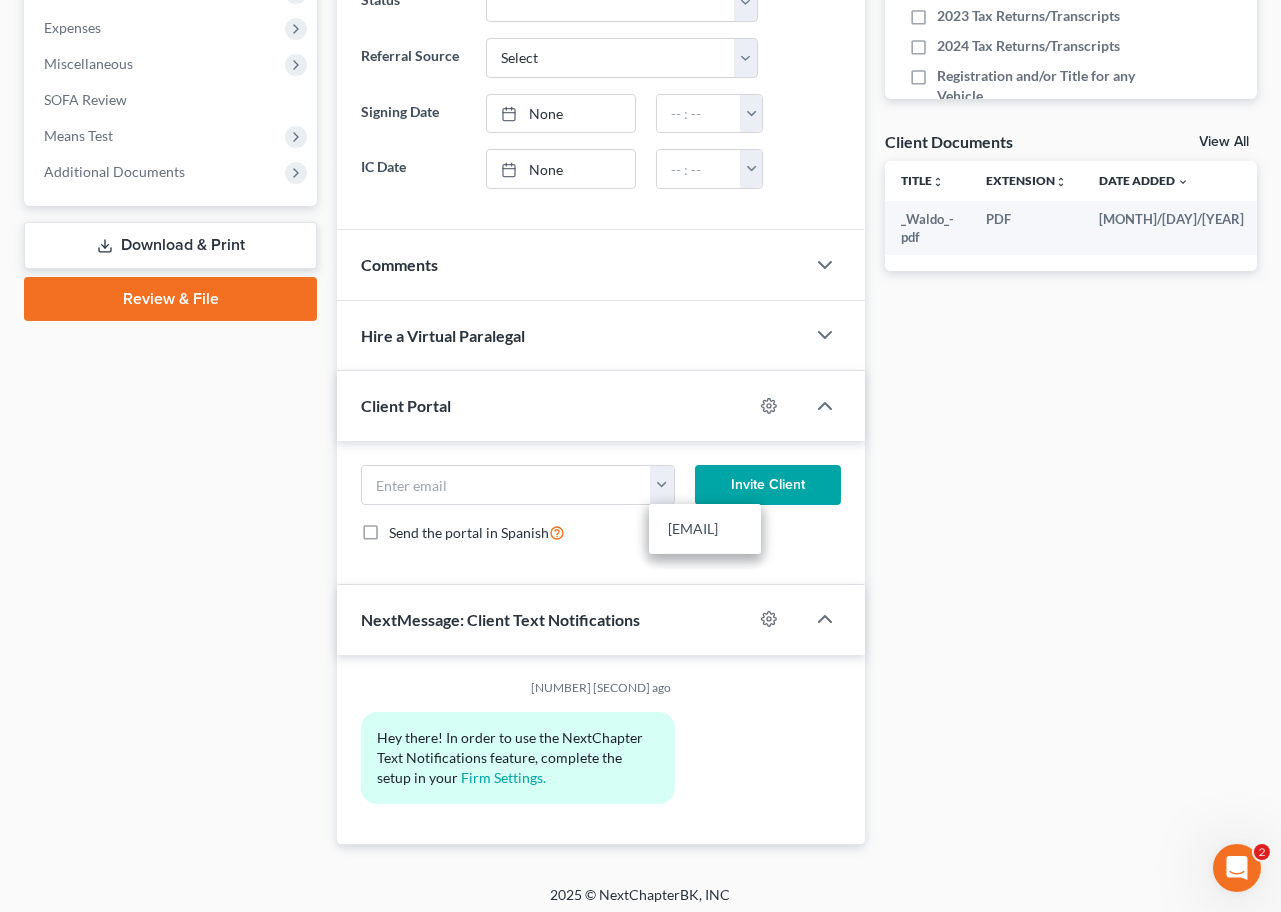 type on "[EMAIL]" 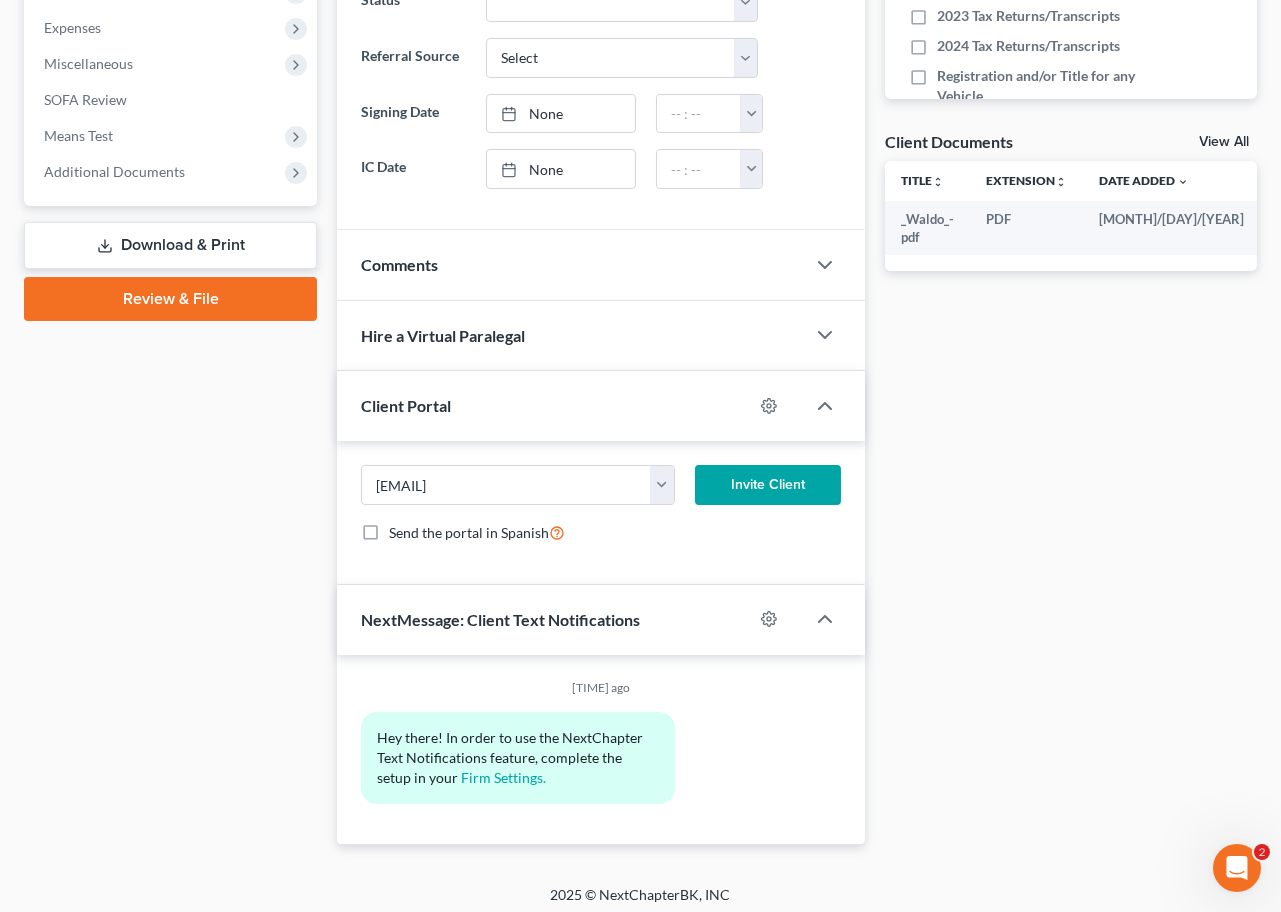 click on "Invite Client" at bounding box center (768, 485) 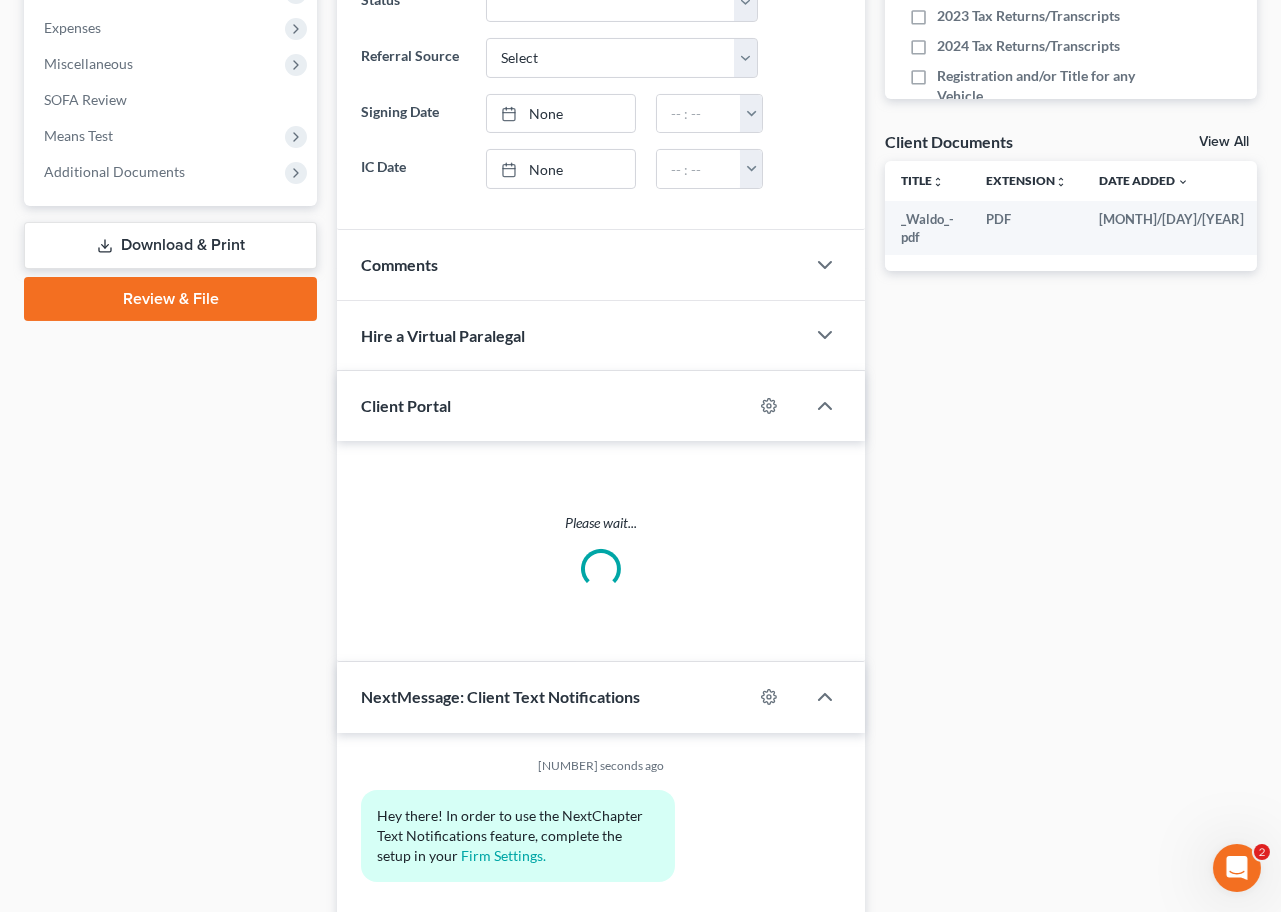 scroll, scrollTop: 657, scrollLeft: 0, axis: vertical 